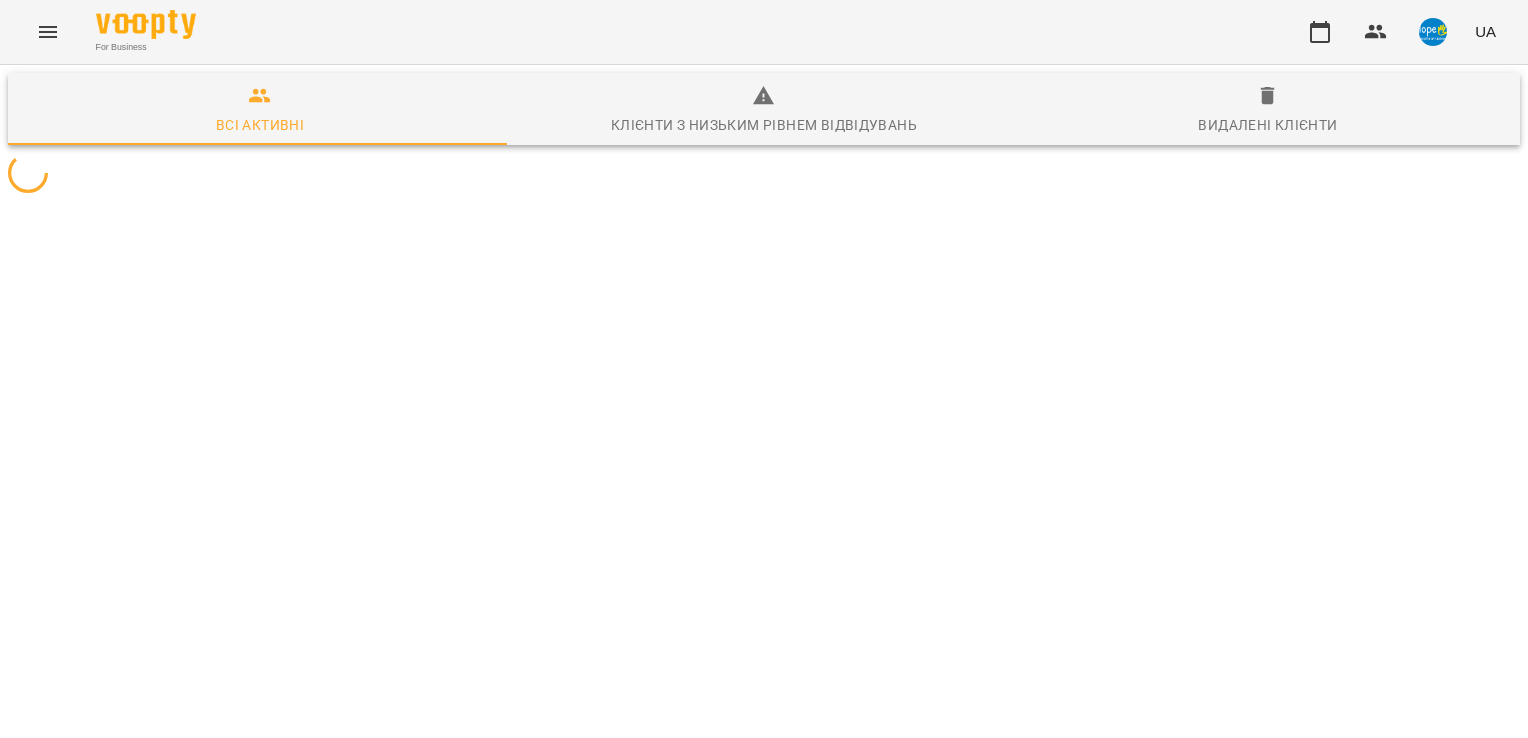 scroll, scrollTop: 0, scrollLeft: 0, axis: both 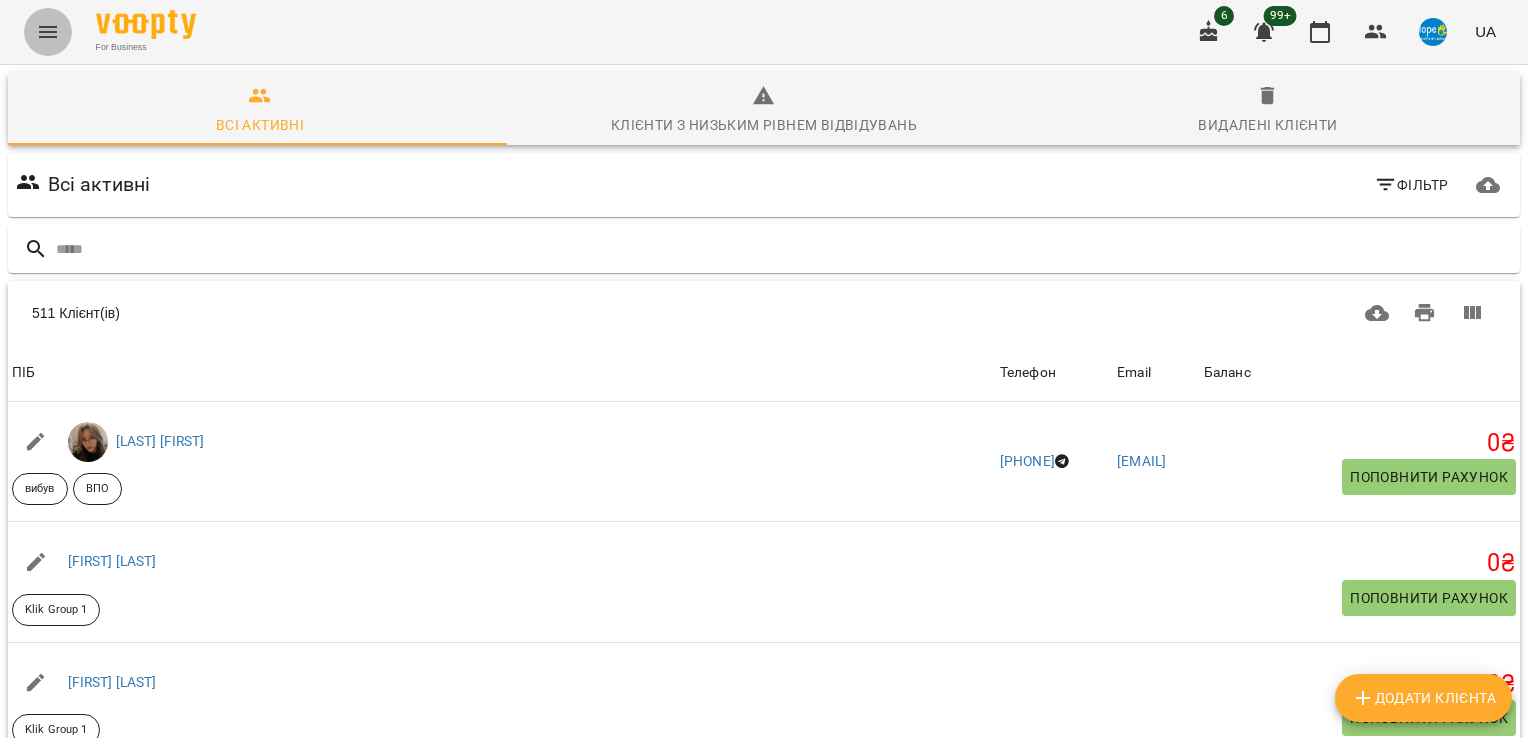 click 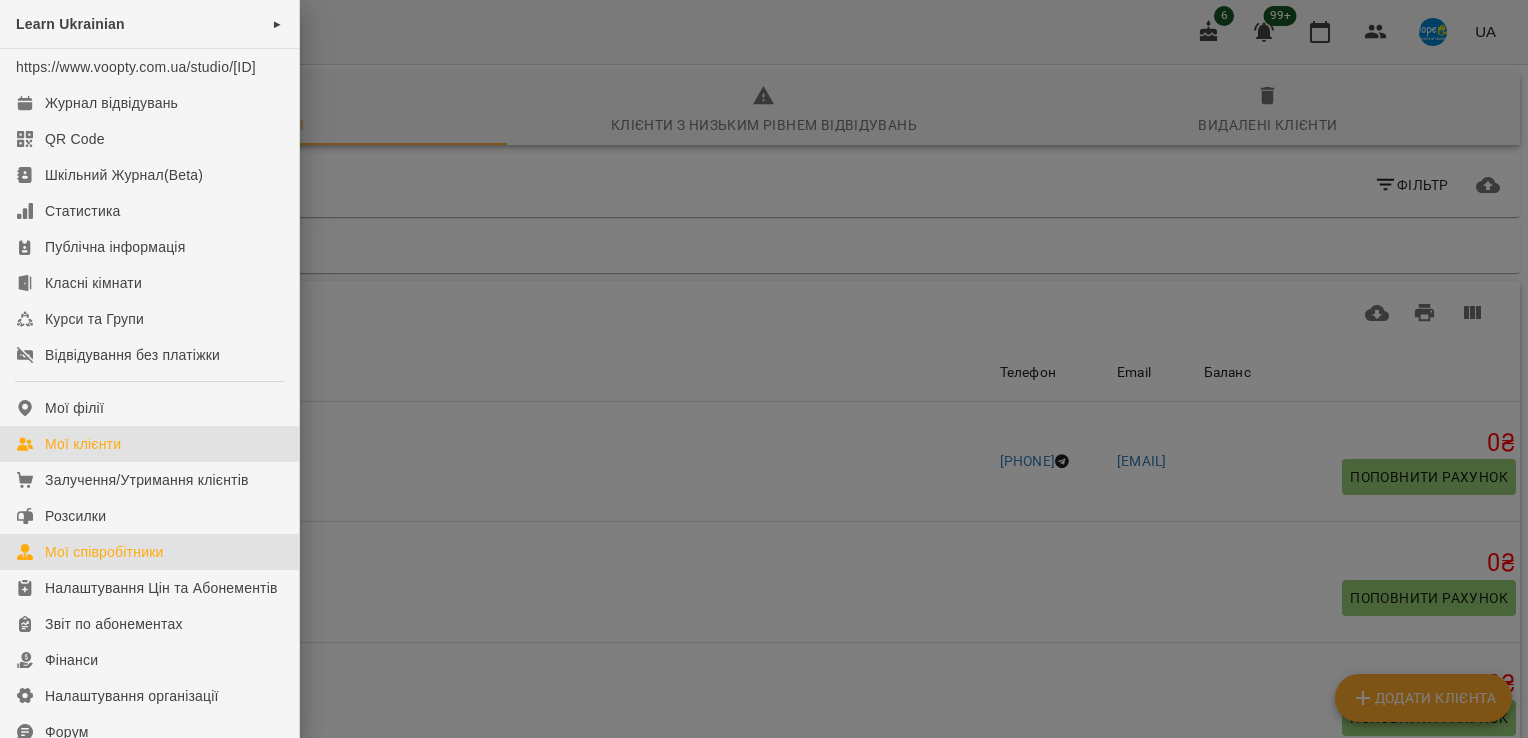 click on "Мої співробітники" at bounding box center [104, 552] 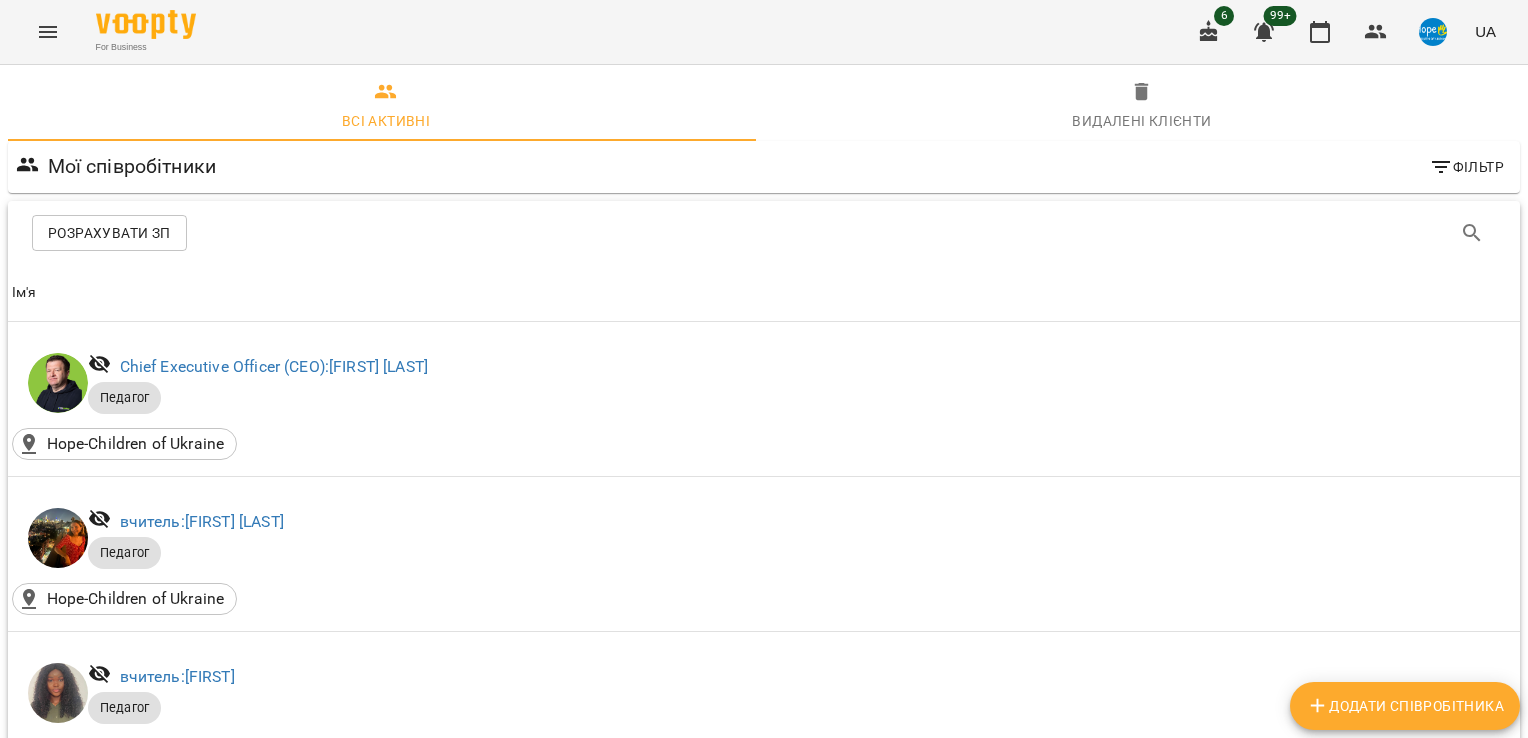 scroll, scrollTop: 2100, scrollLeft: 0, axis: vertical 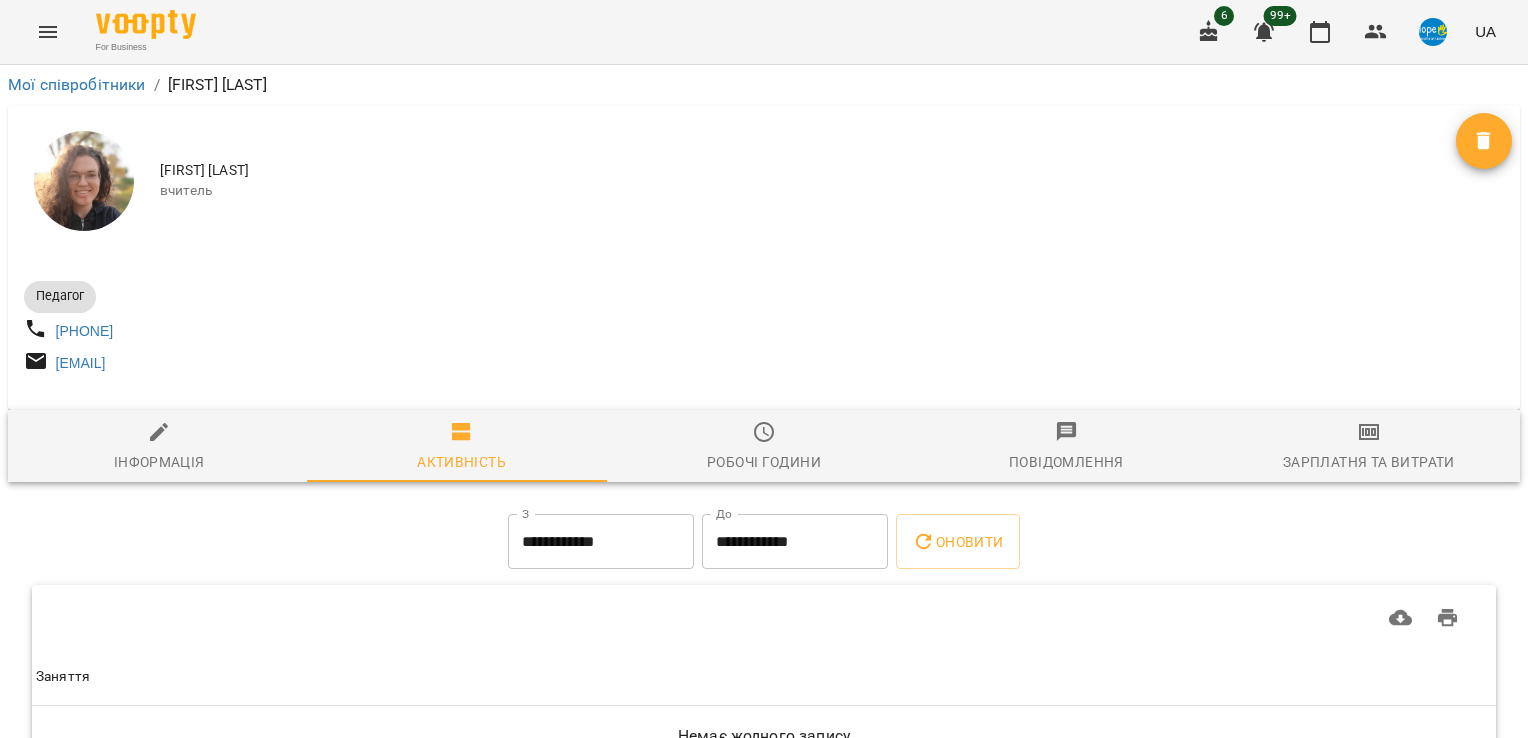 click on "**********" at bounding box center [601, 542] 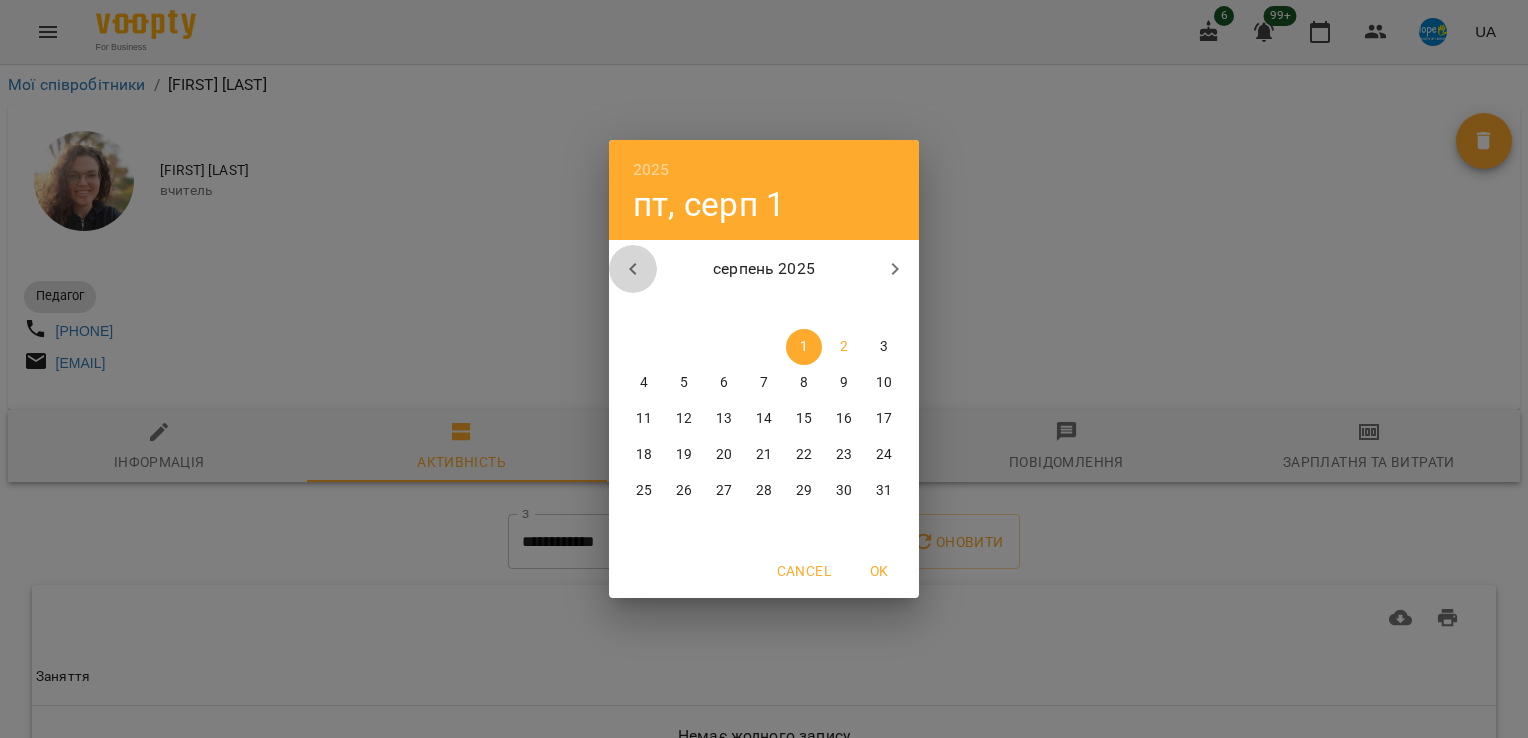 click at bounding box center [633, 269] 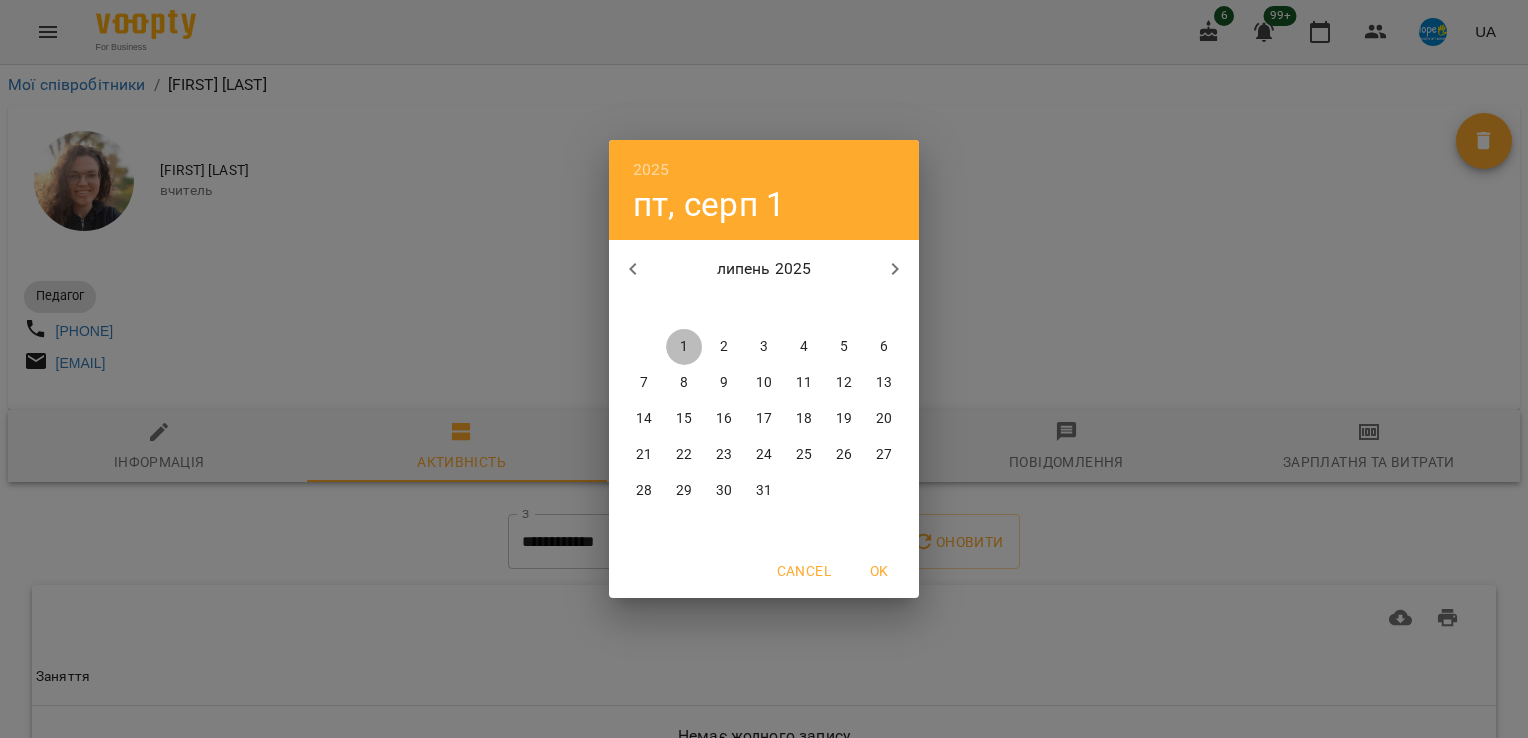click on "1" at bounding box center [684, 347] 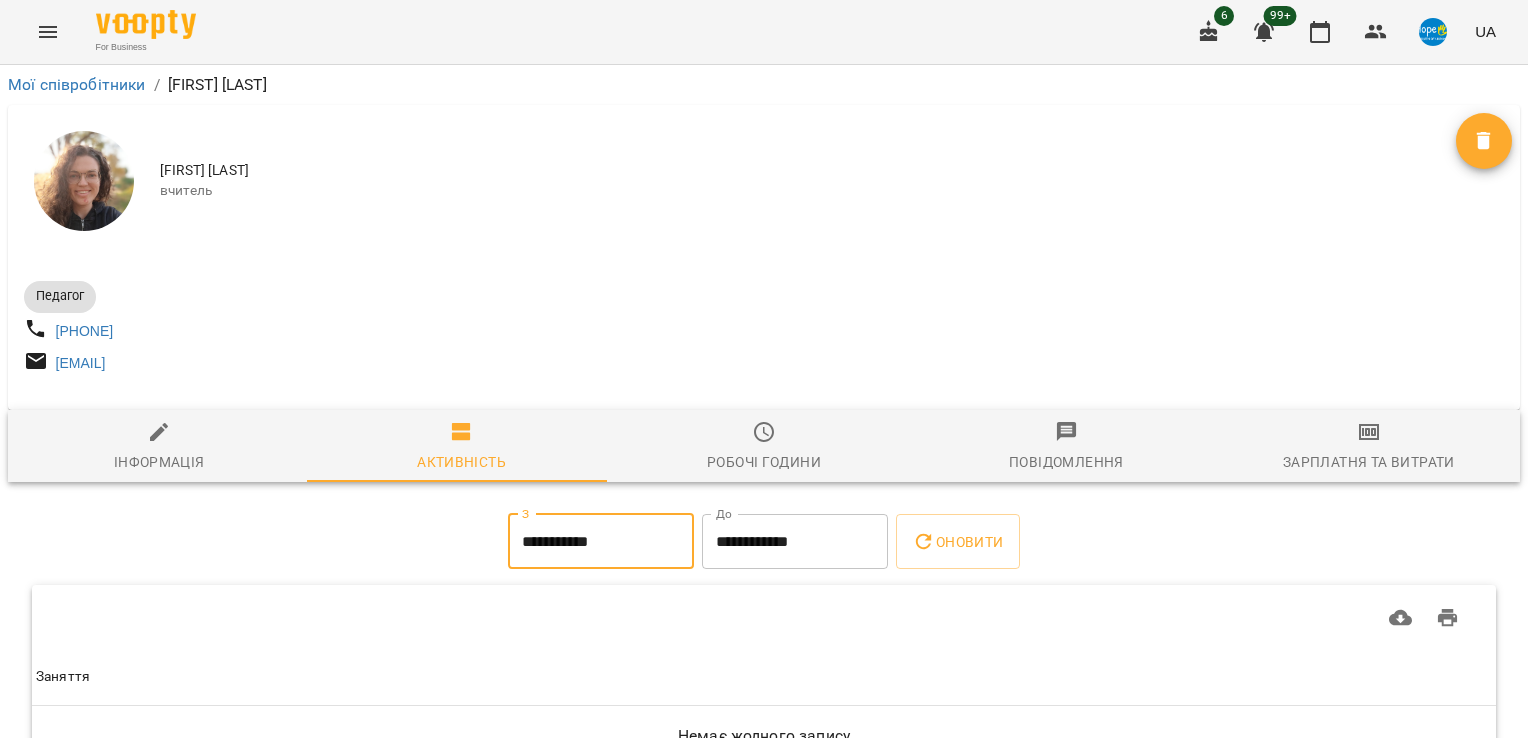 click on "**********" at bounding box center (795, 542) 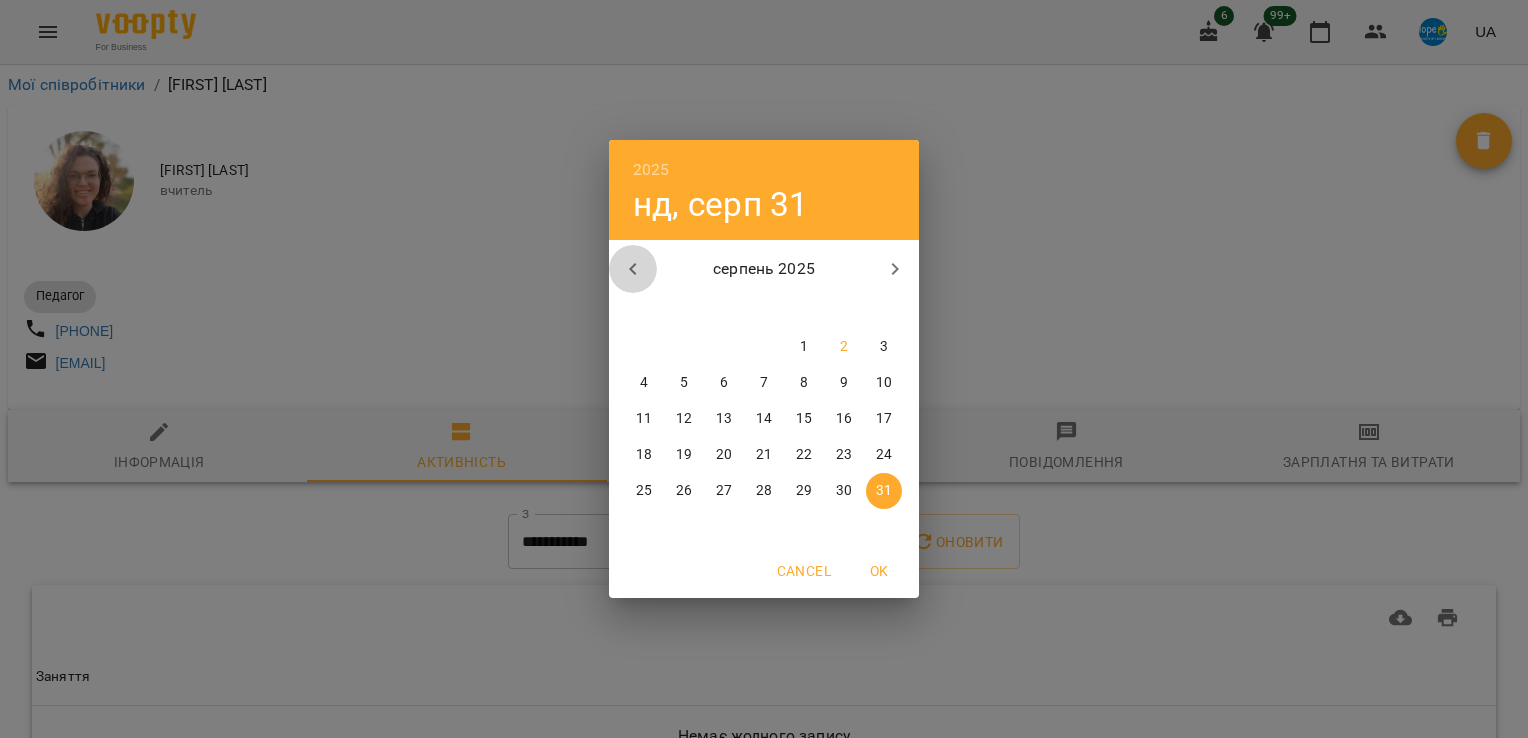 click 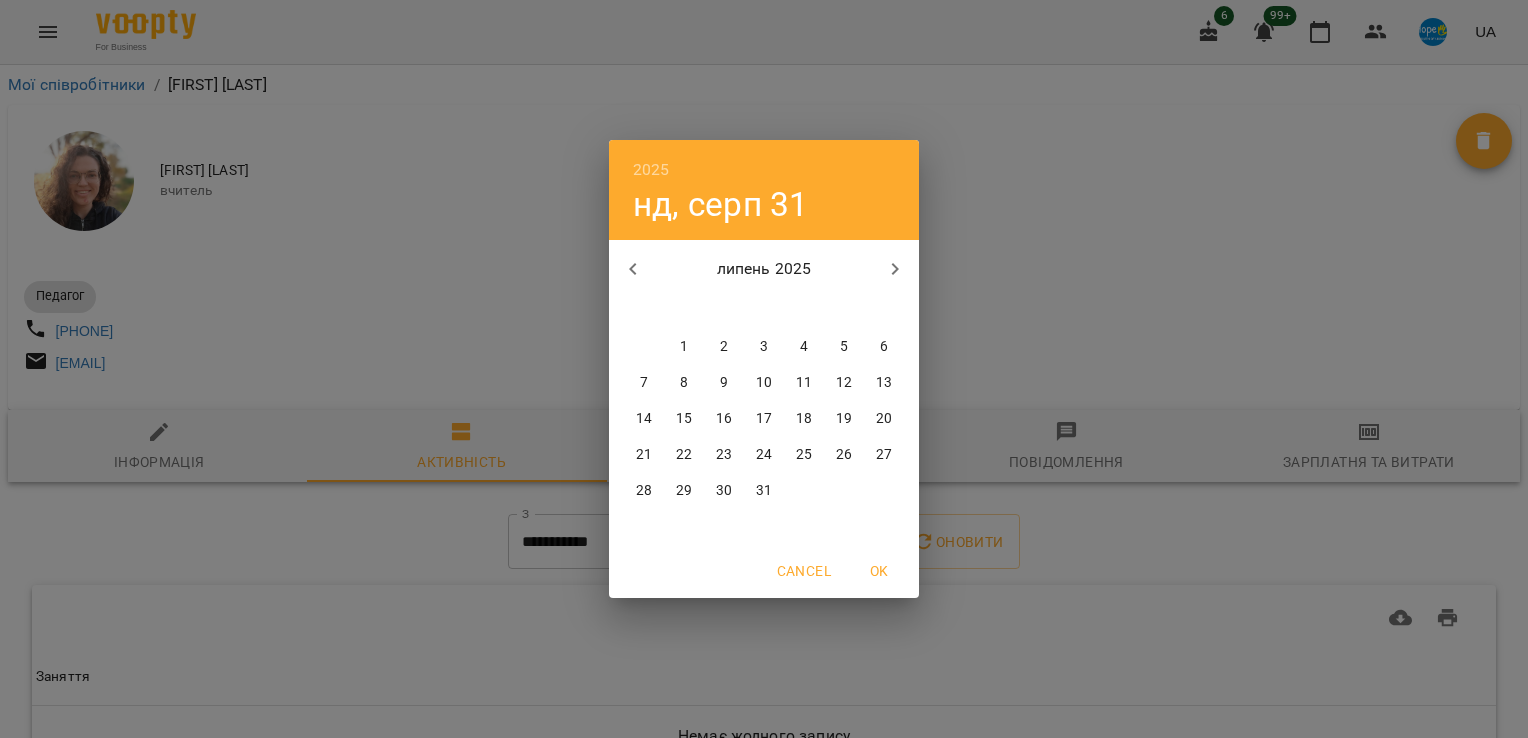 click on "31" at bounding box center (764, 491) 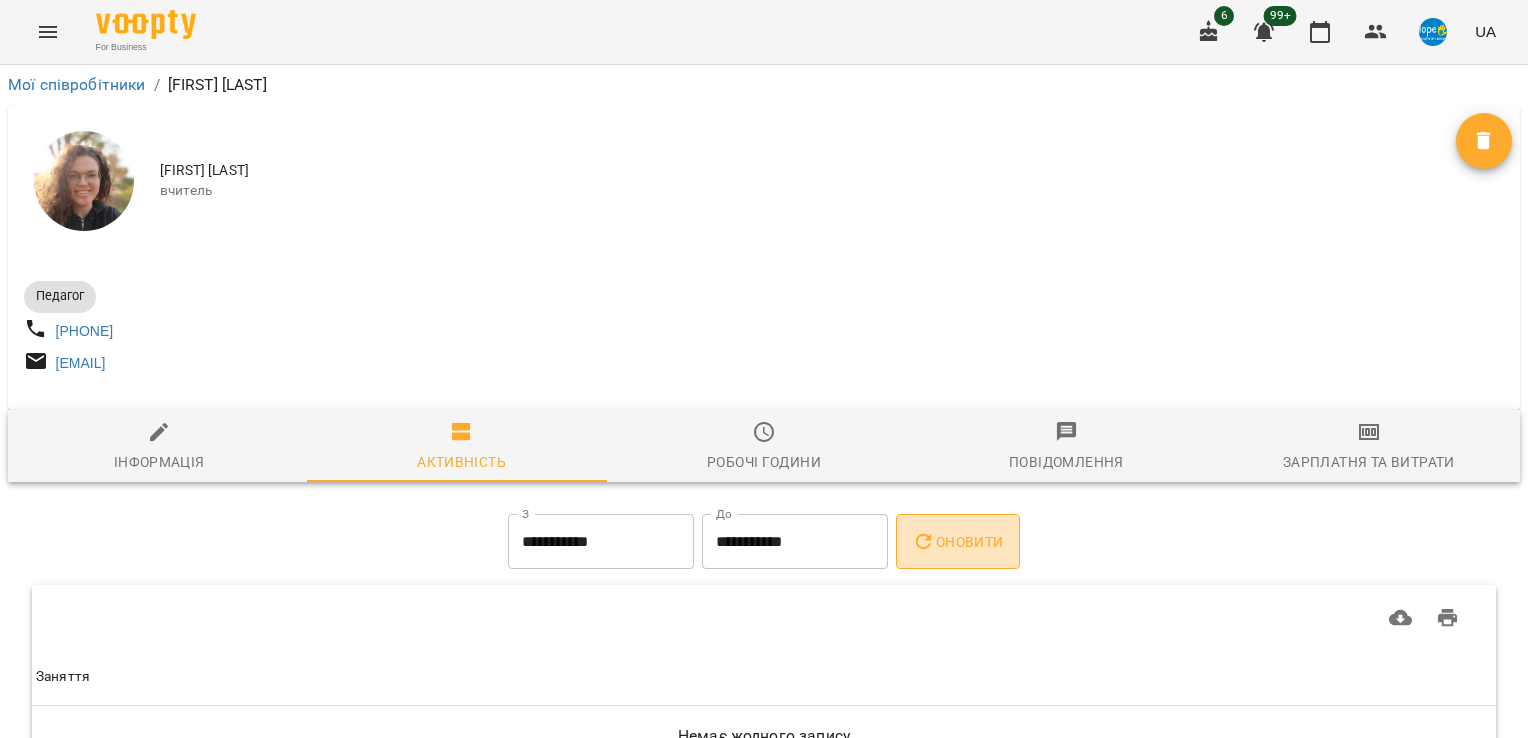 click on "Оновити" at bounding box center [957, 542] 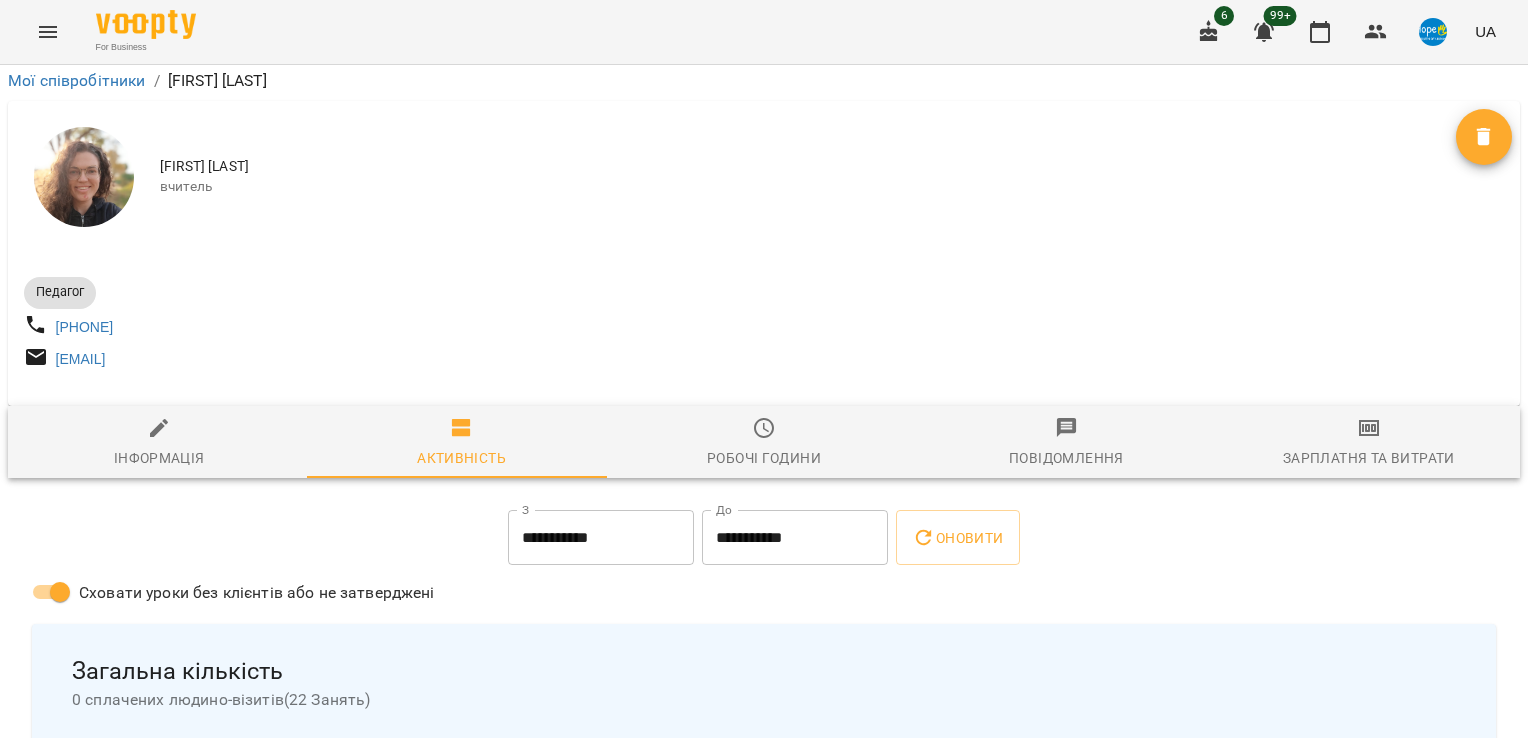 scroll, scrollTop: 900, scrollLeft: 0, axis: vertical 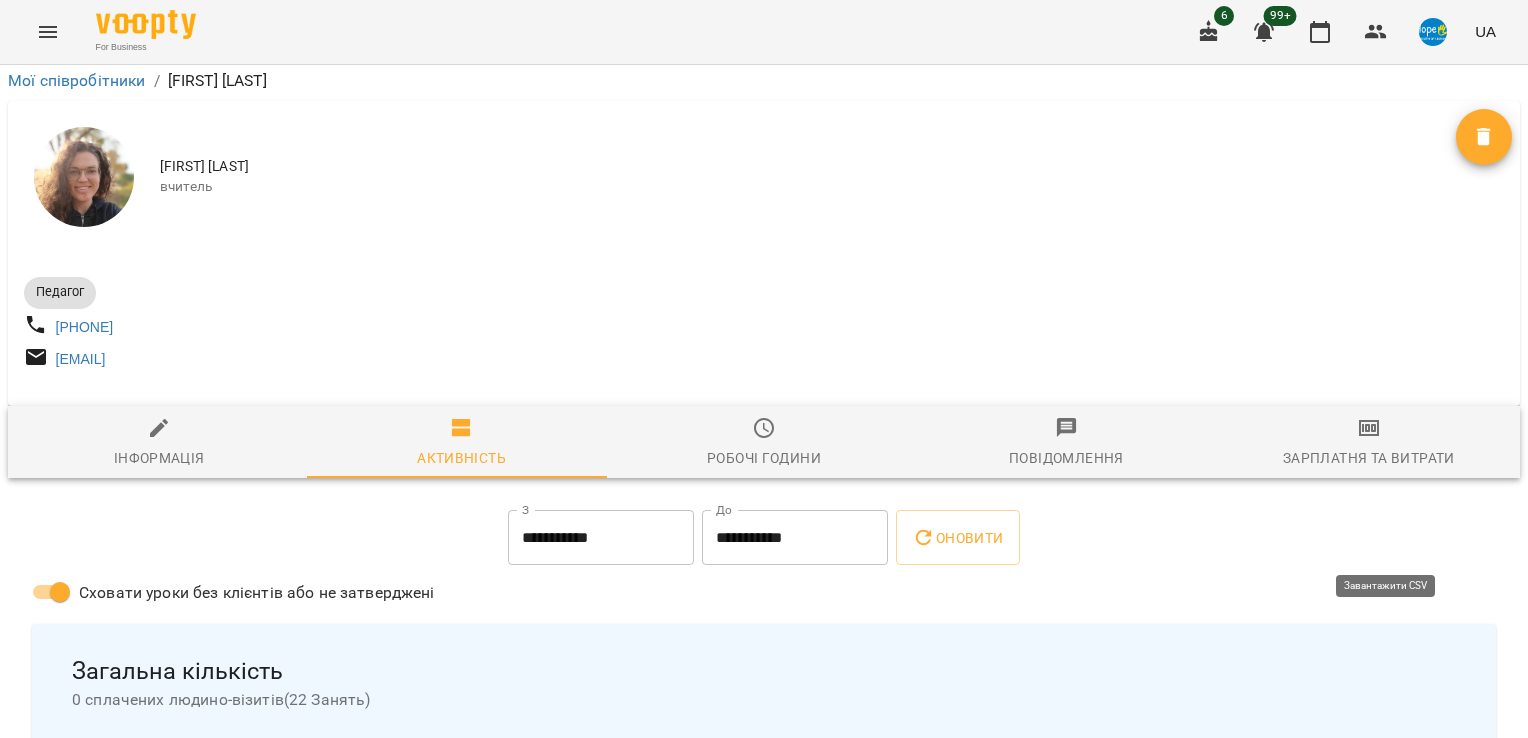 click 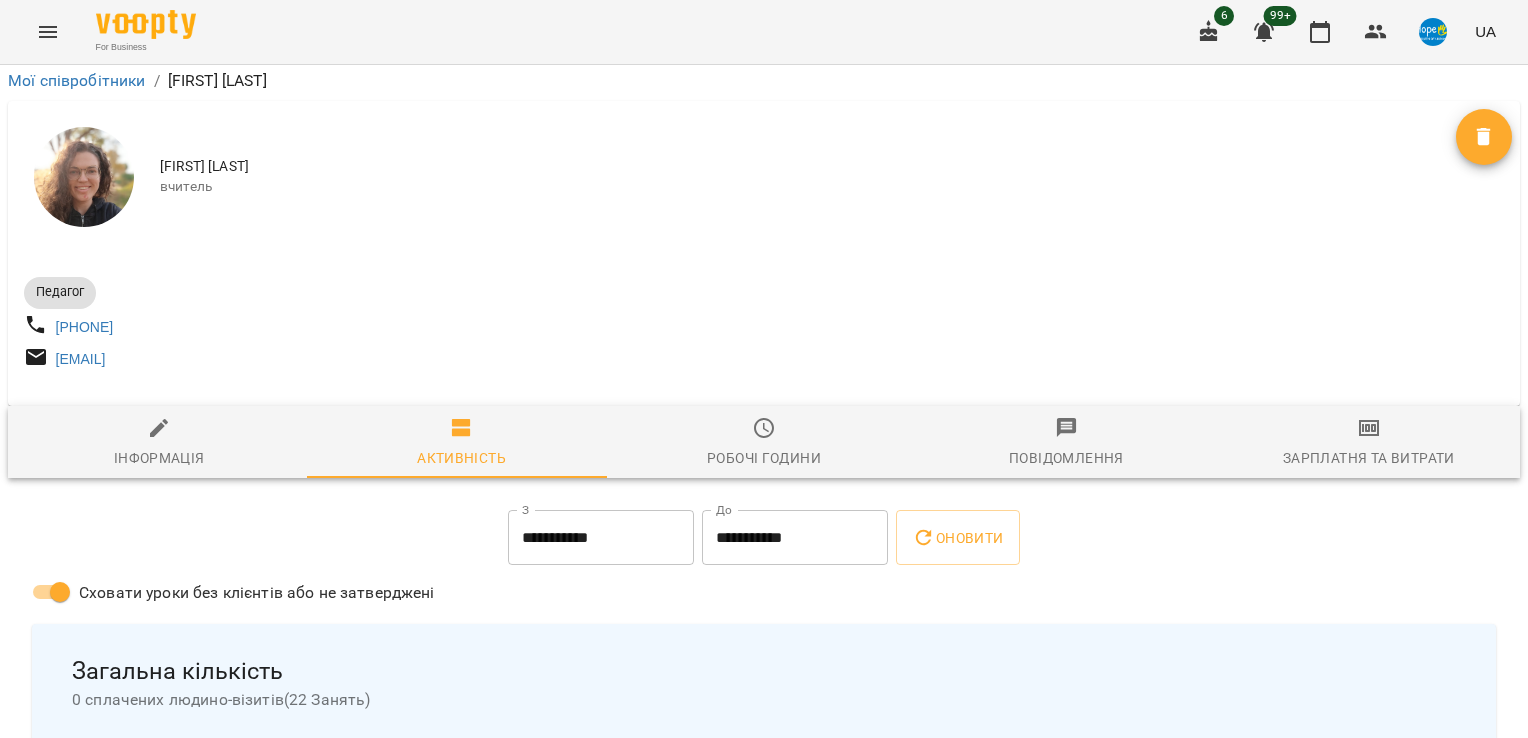 scroll, scrollTop: 0, scrollLeft: 0, axis: both 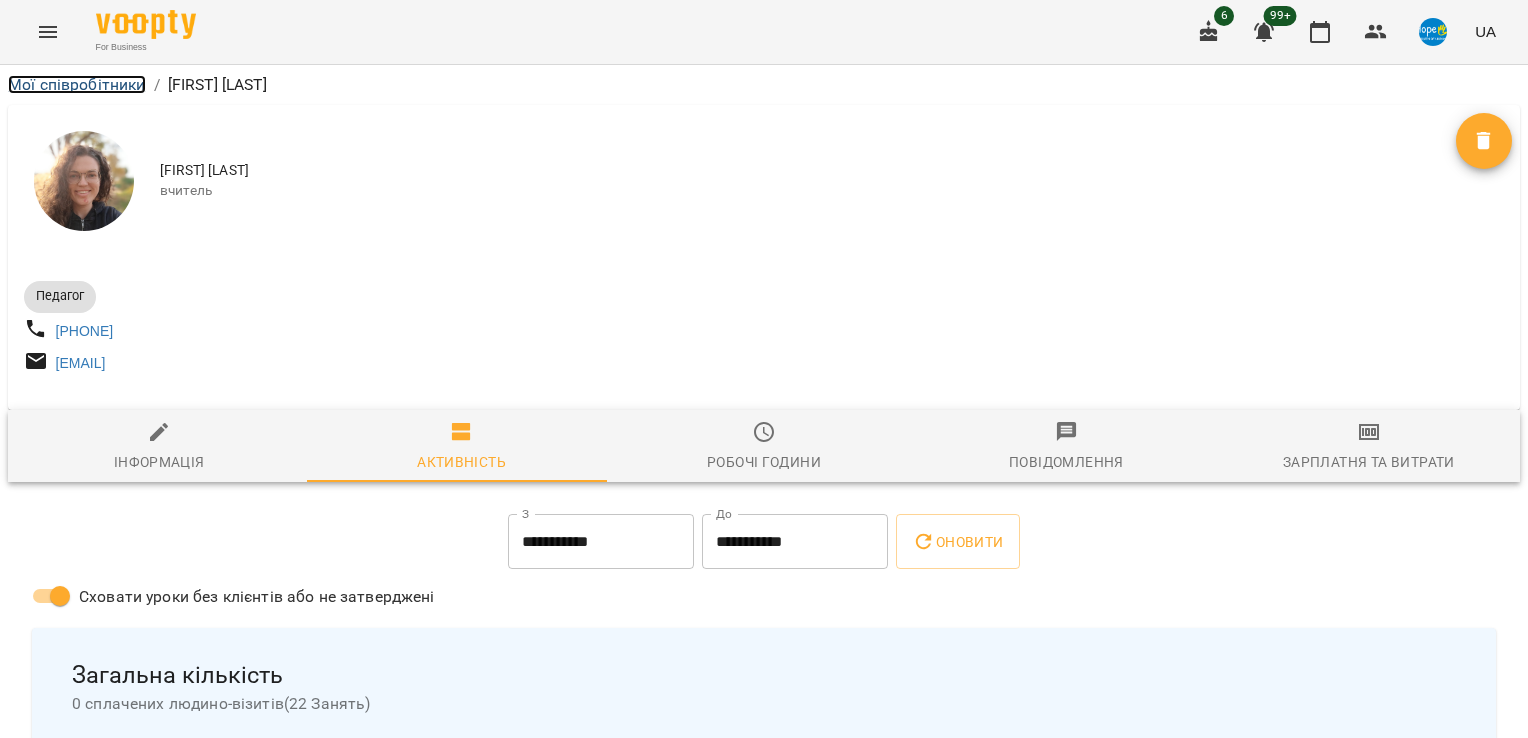 click on "Мої співробітники" at bounding box center [77, 84] 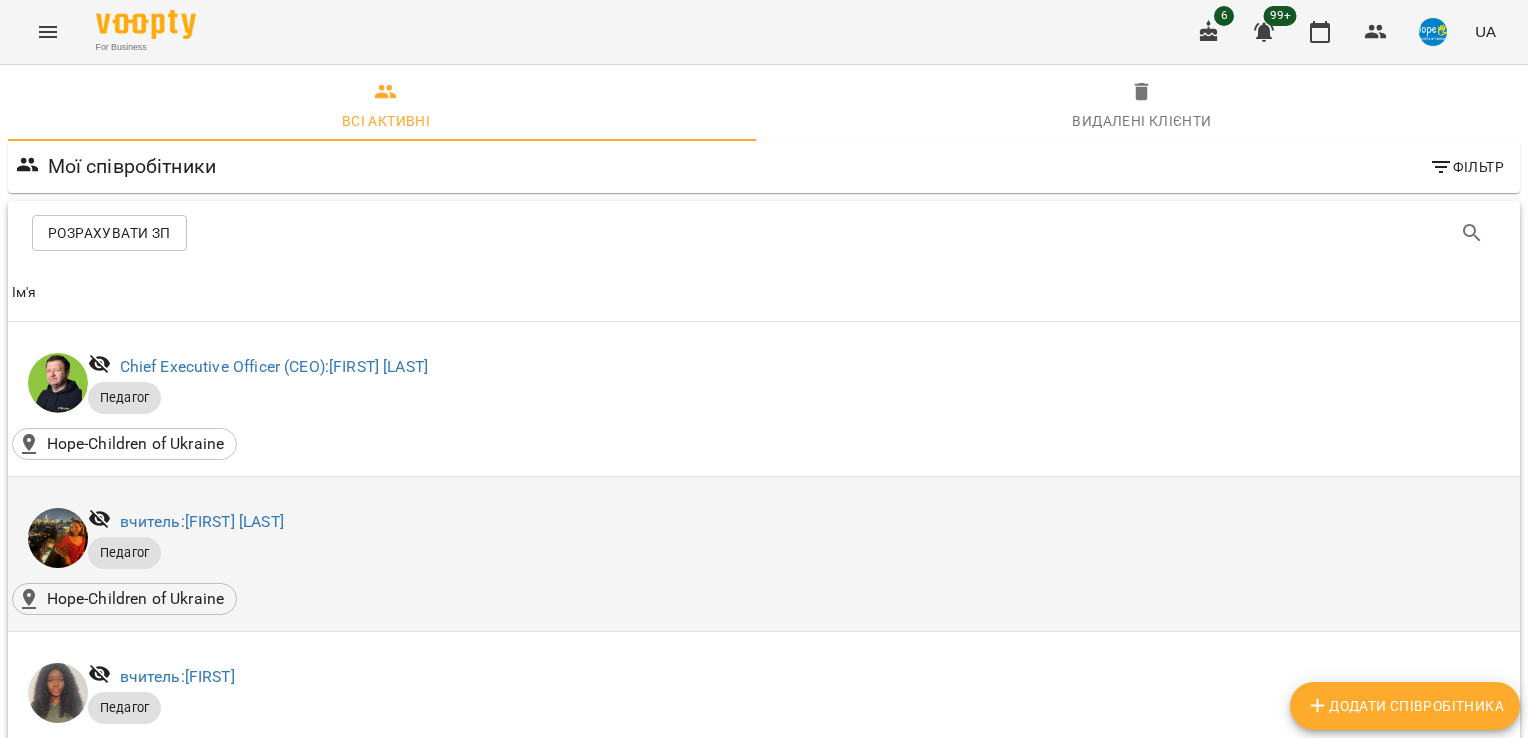 scroll, scrollTop: 600, scrollLeft: 0, axis: vertical 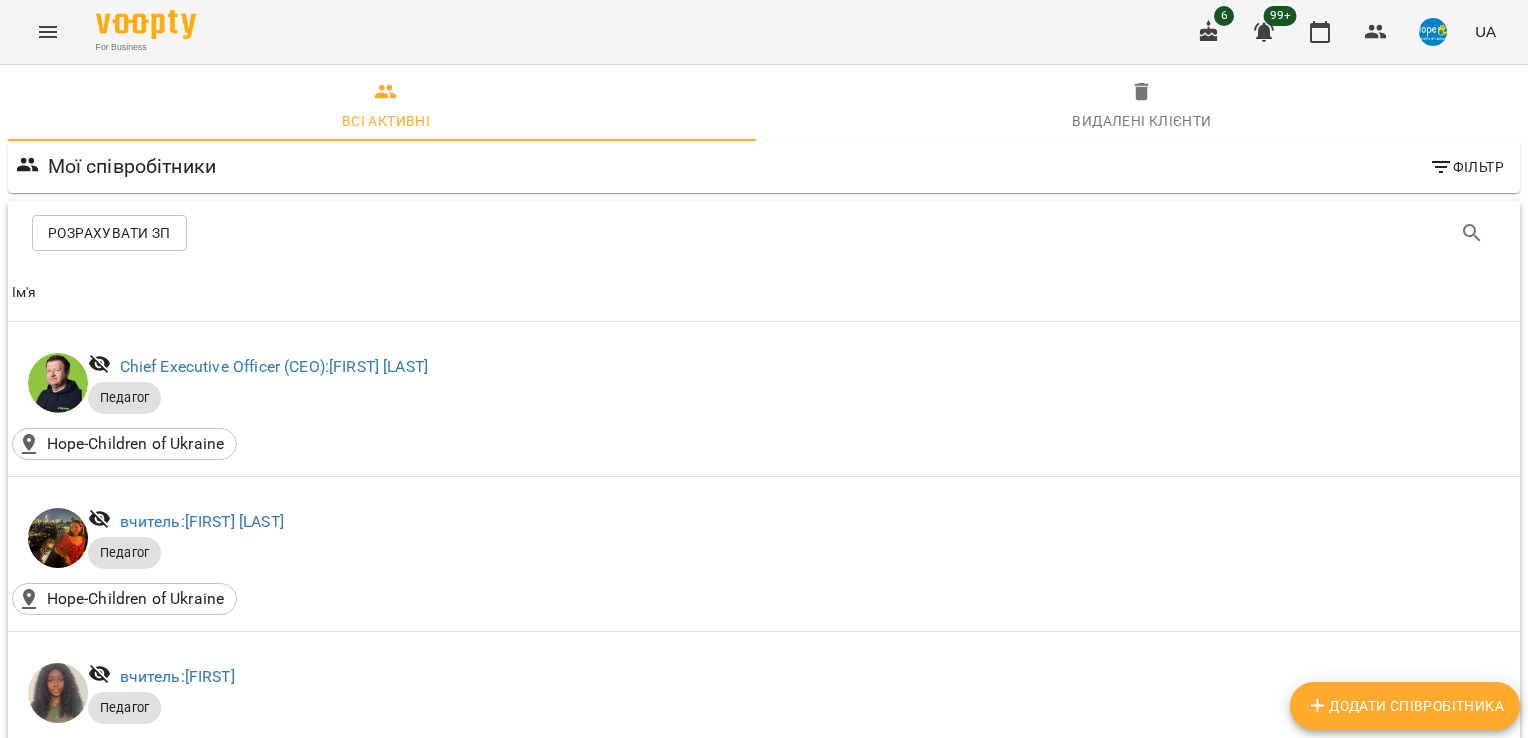 click on "Teacher: [FIRST] [LAST]" at bounding box center (202, 1142) 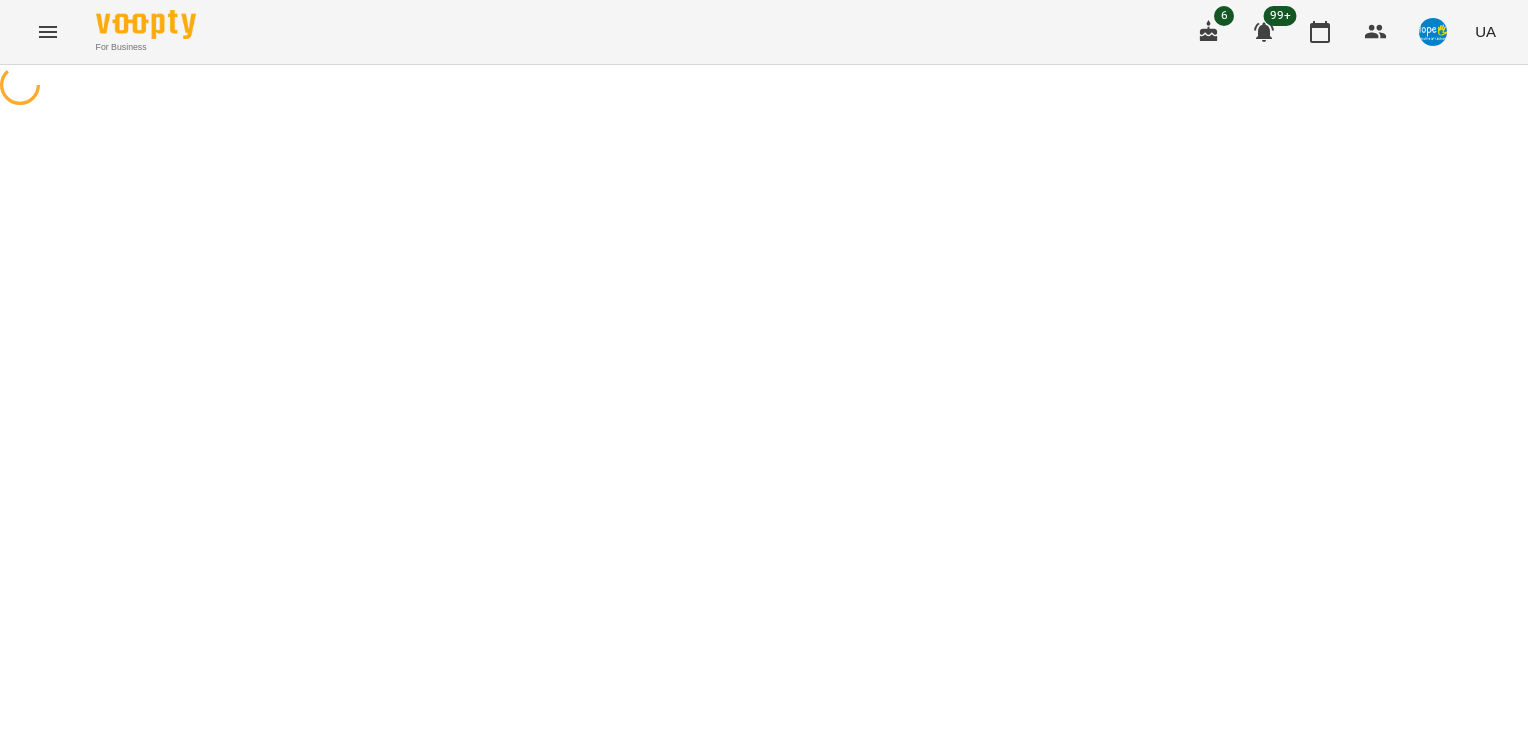 scroll, scrollTop: 0, scrollLeft: 0, axis: both 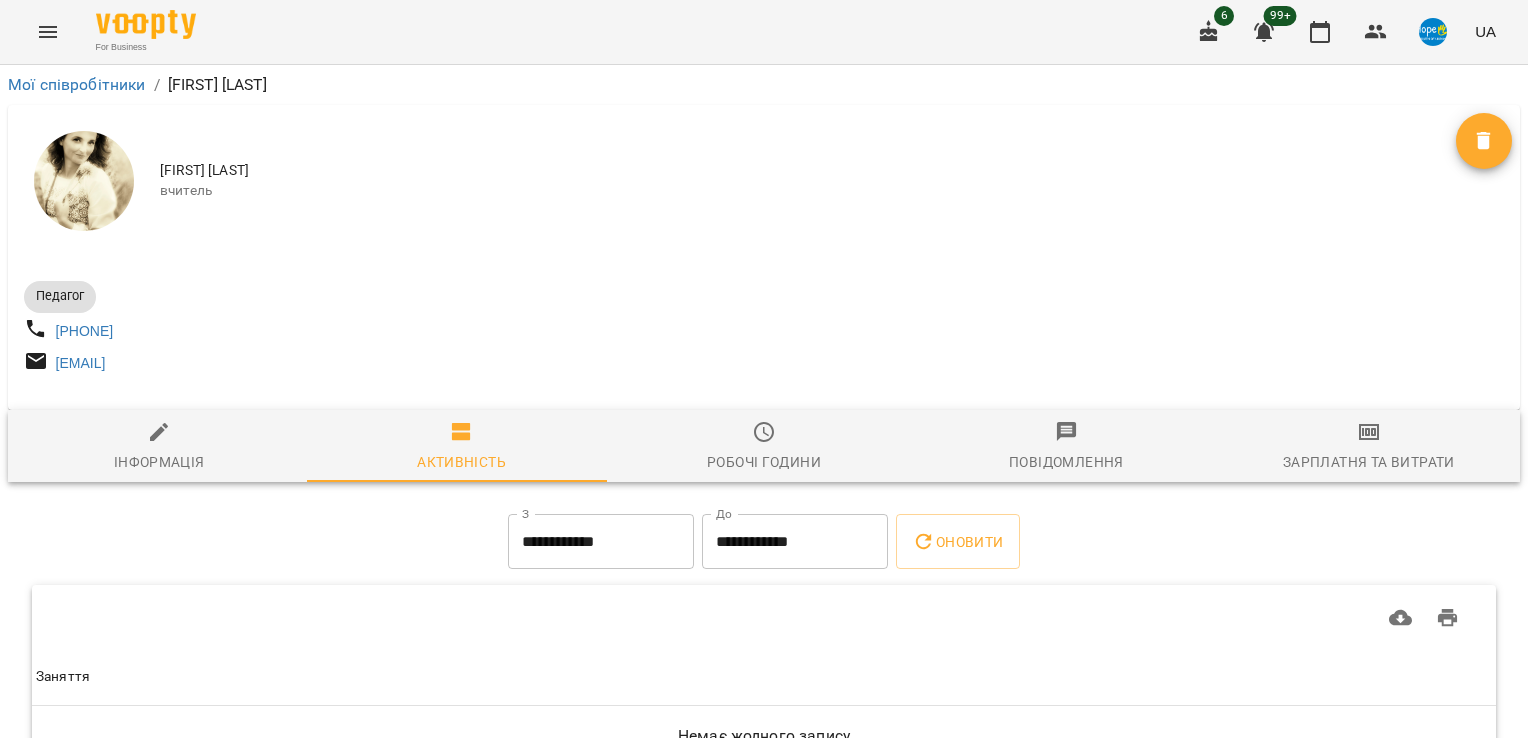 click on "**********" at bounding box center (601, 542) 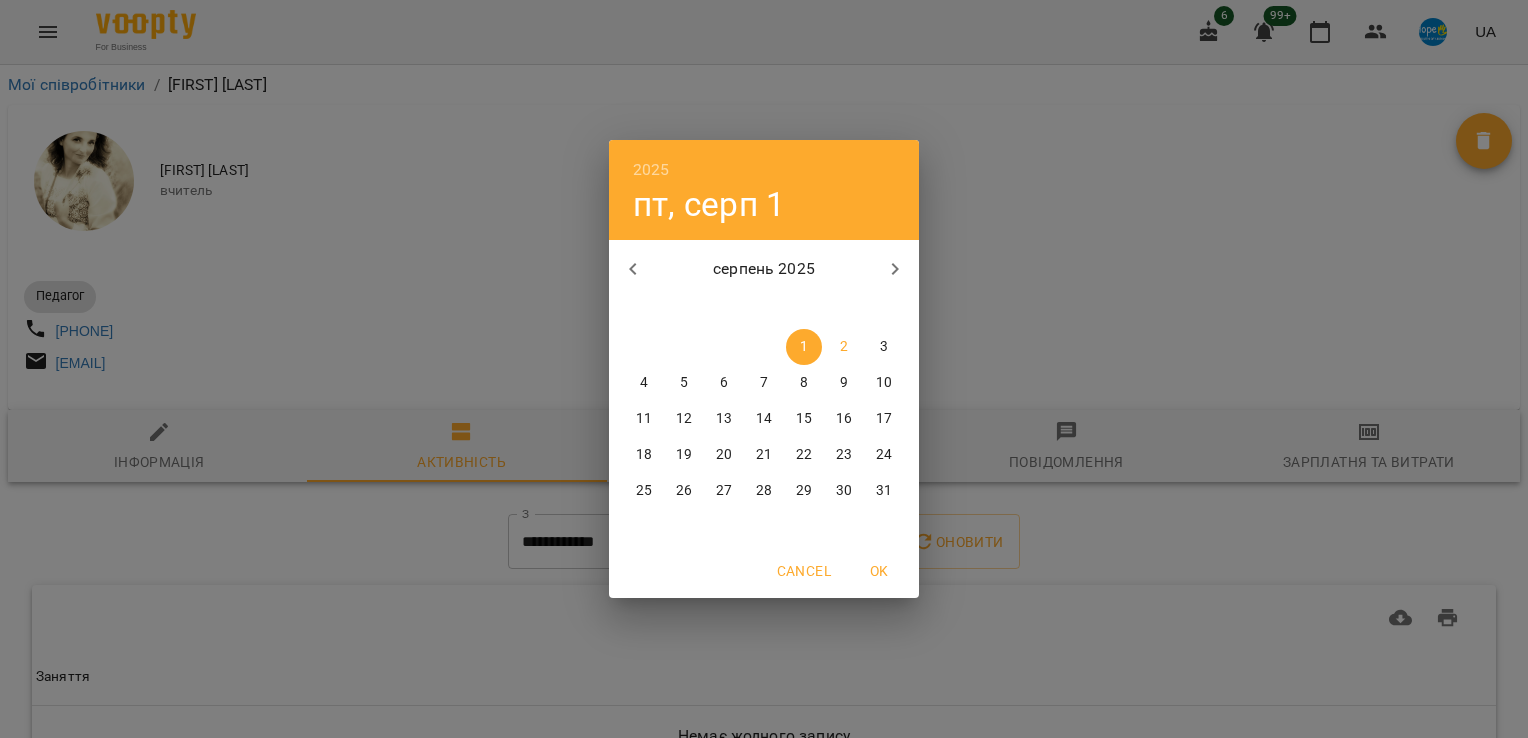 click 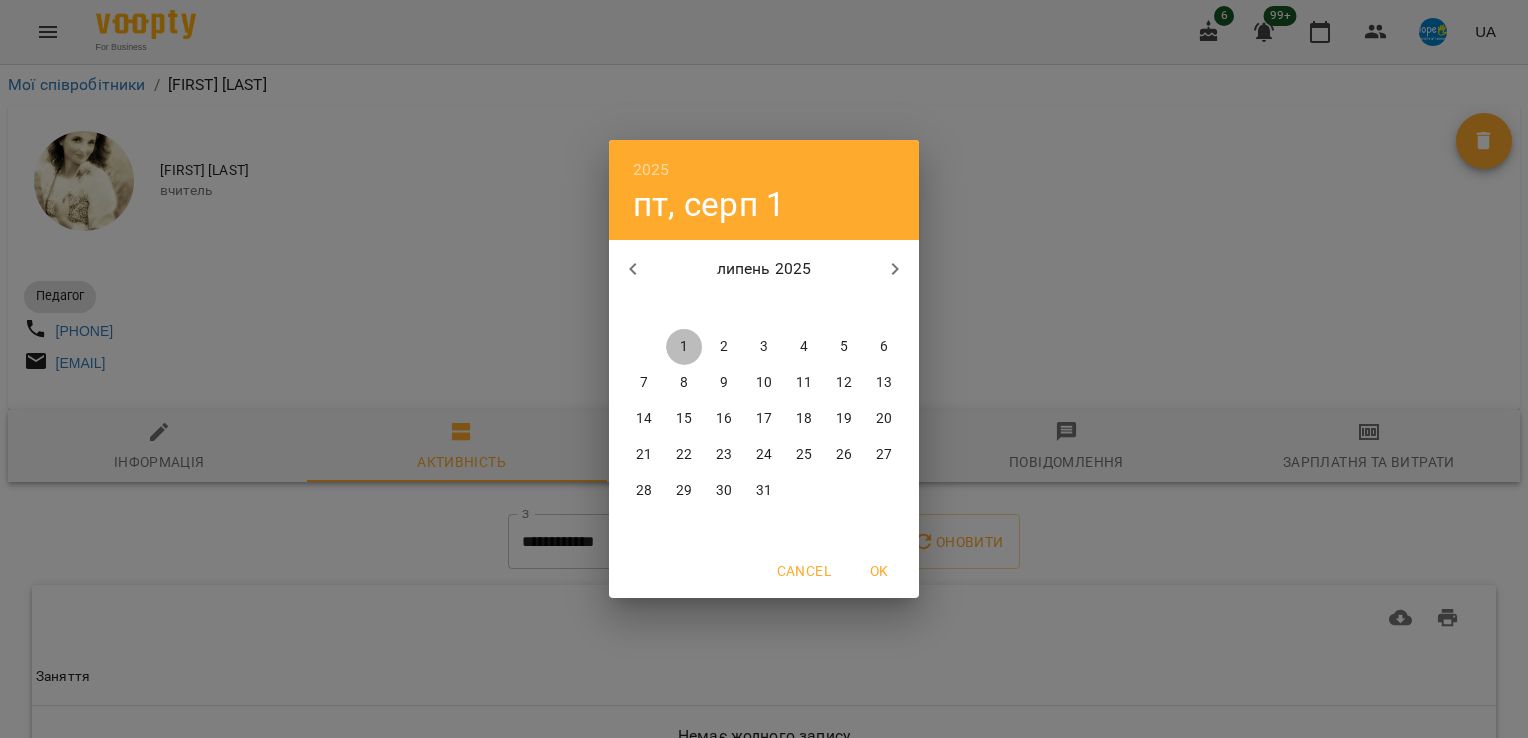 click on "1" at bounding box center (684, 347) 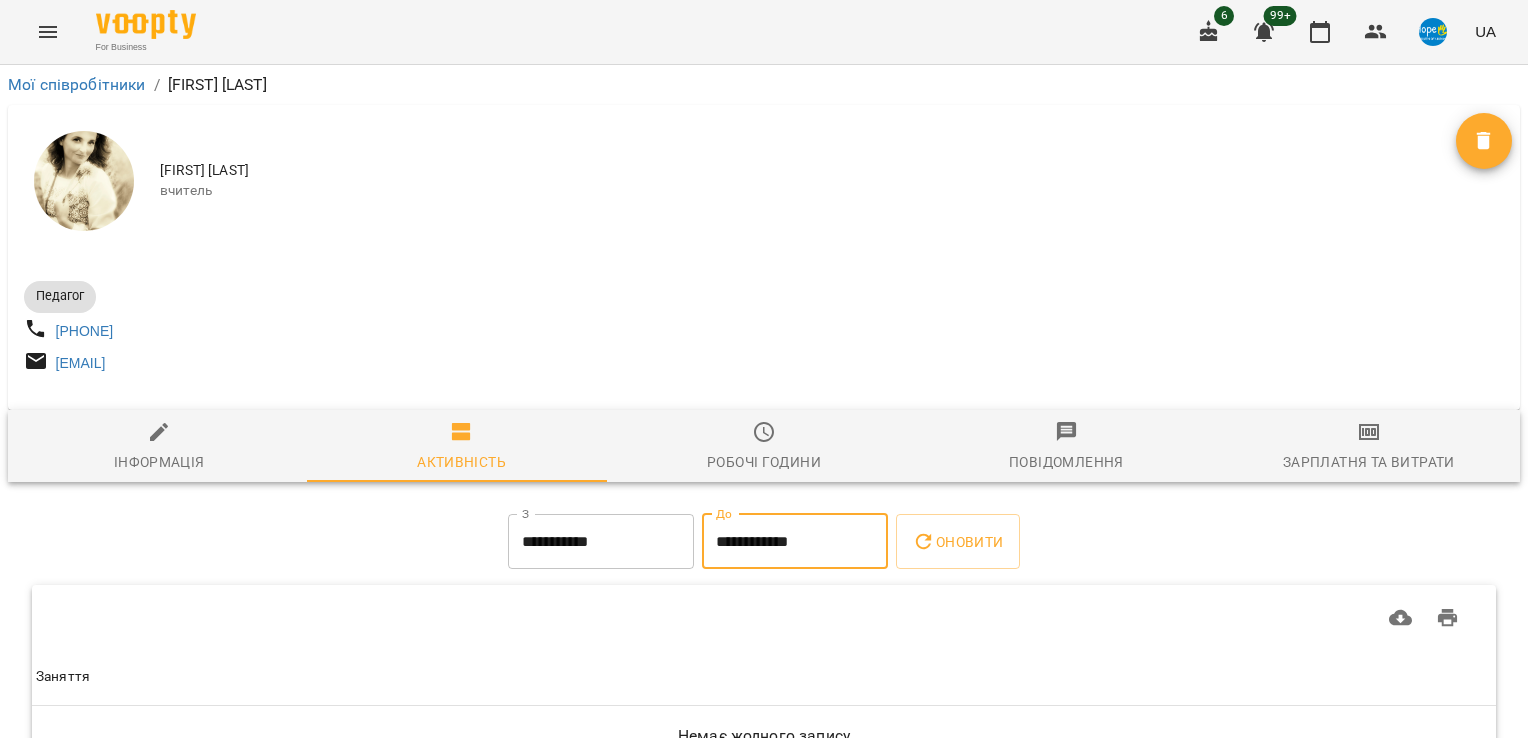 click on "**********" at bounding box center (795, 542) 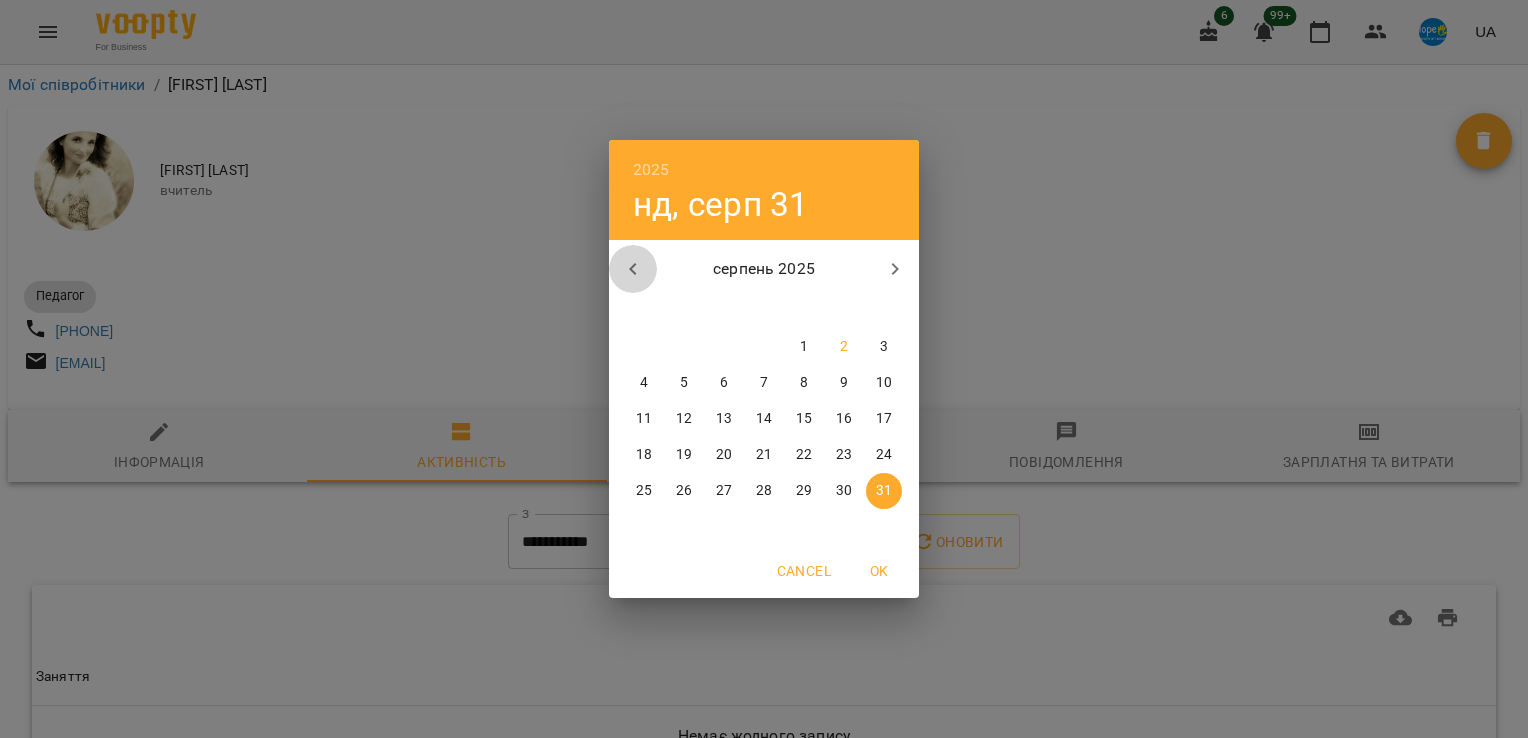 click 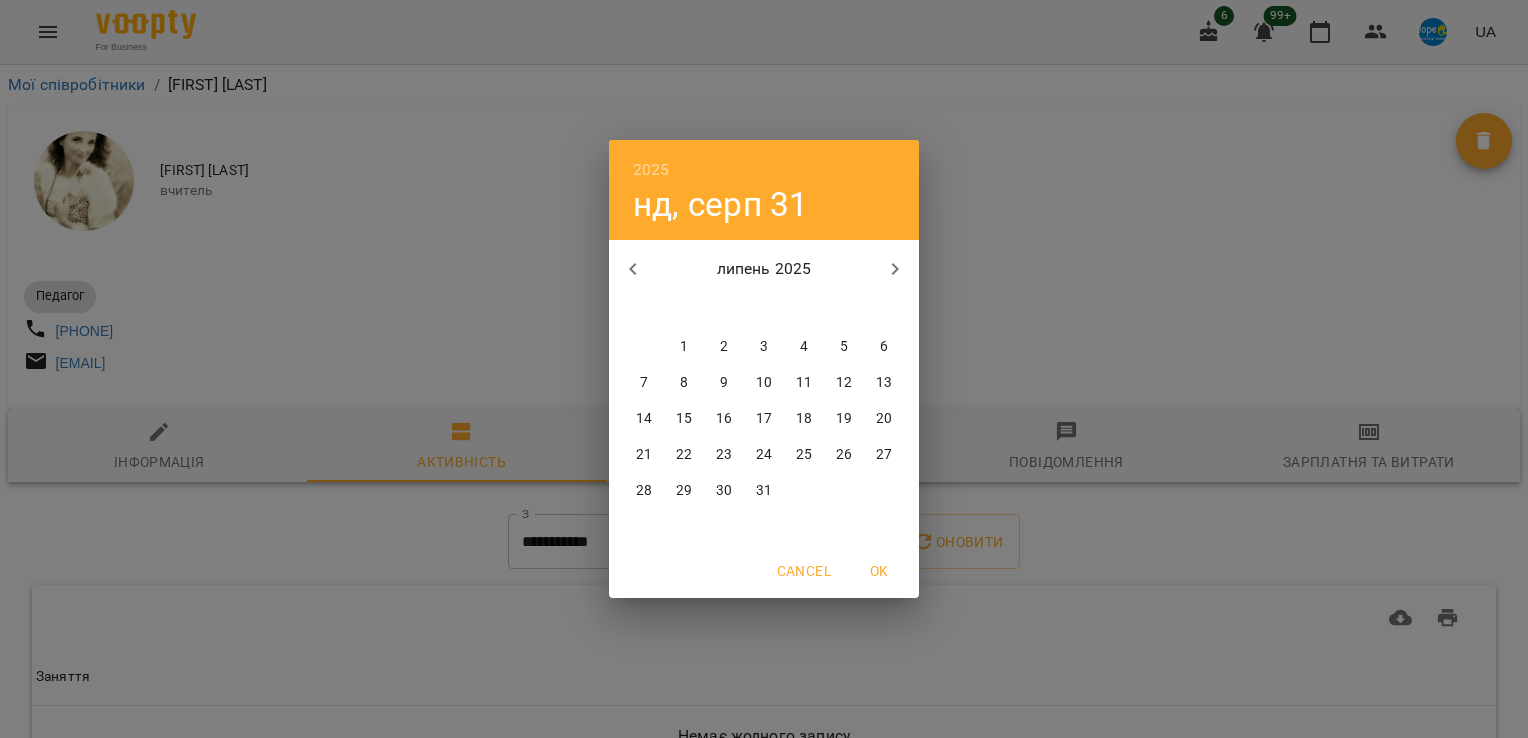 click on "31" at bounding box center [764, 491] 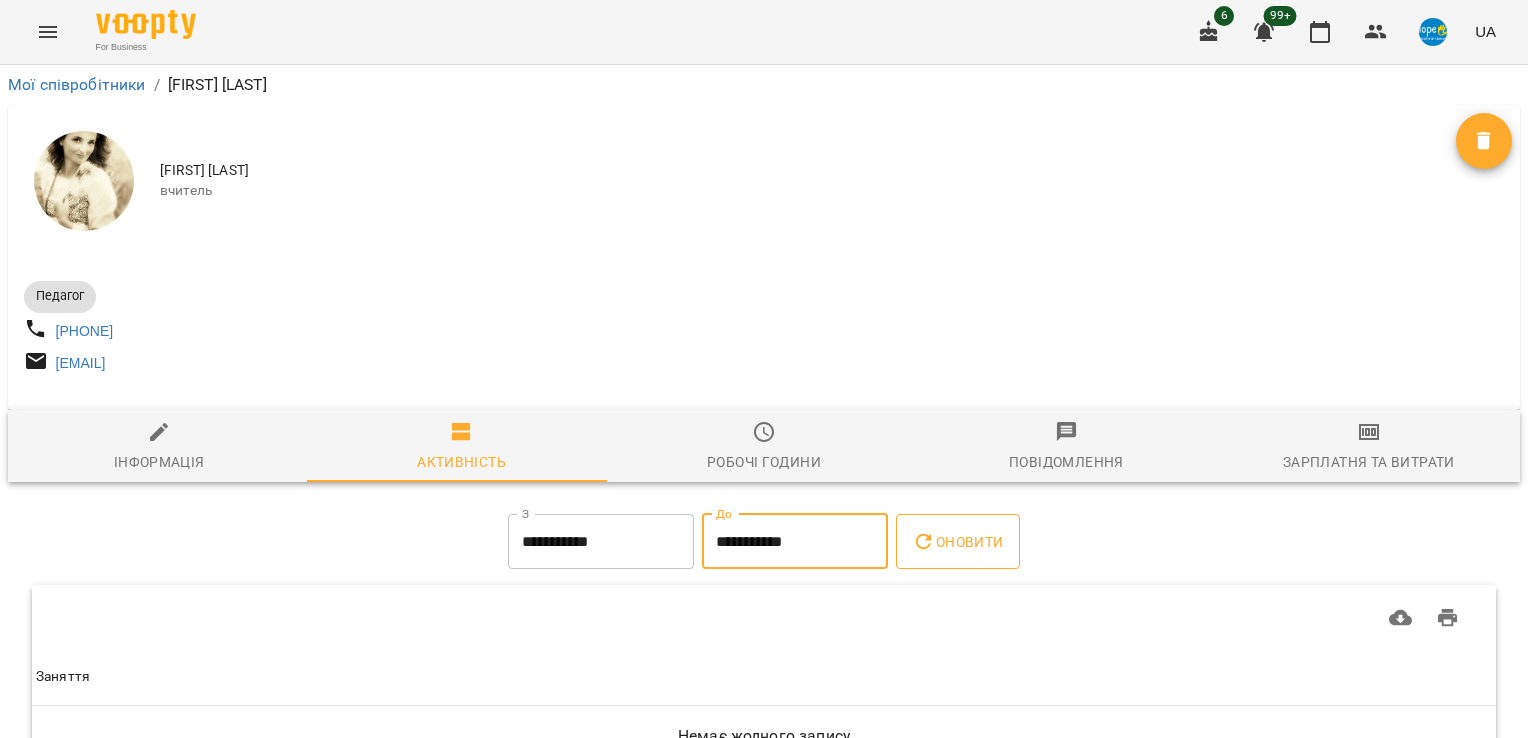 click 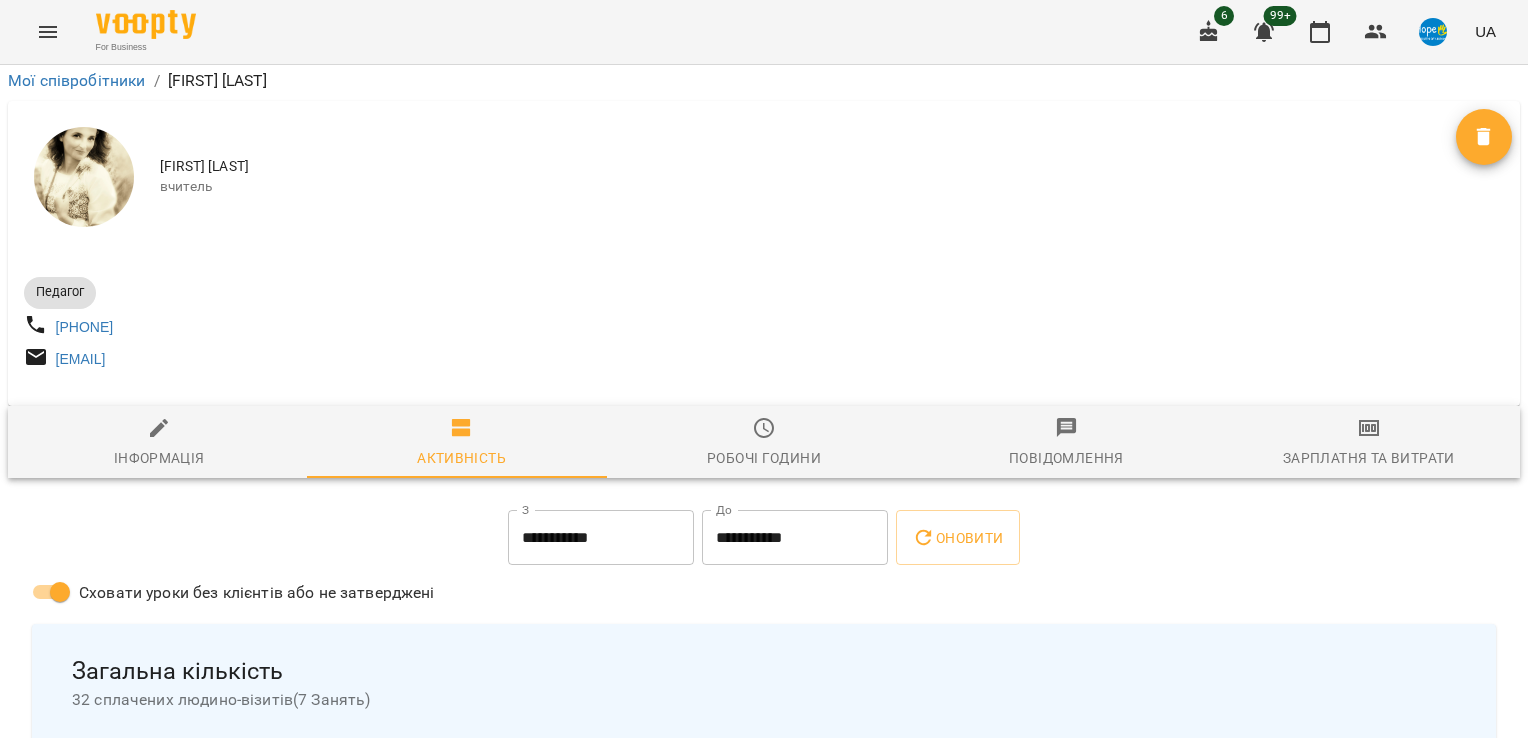 scroll, scrollTop: 800, scrollLeft: 0, axis: vertical 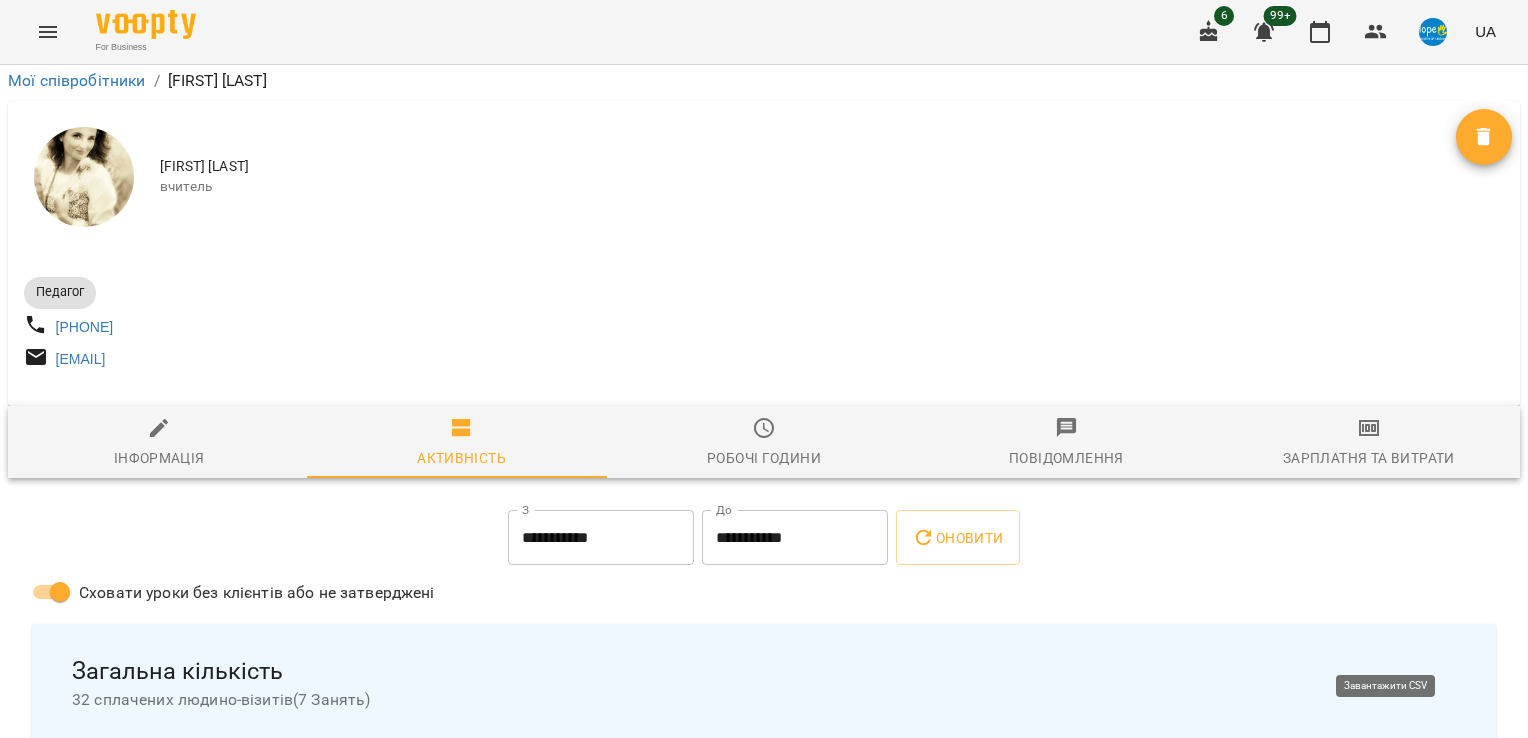 click 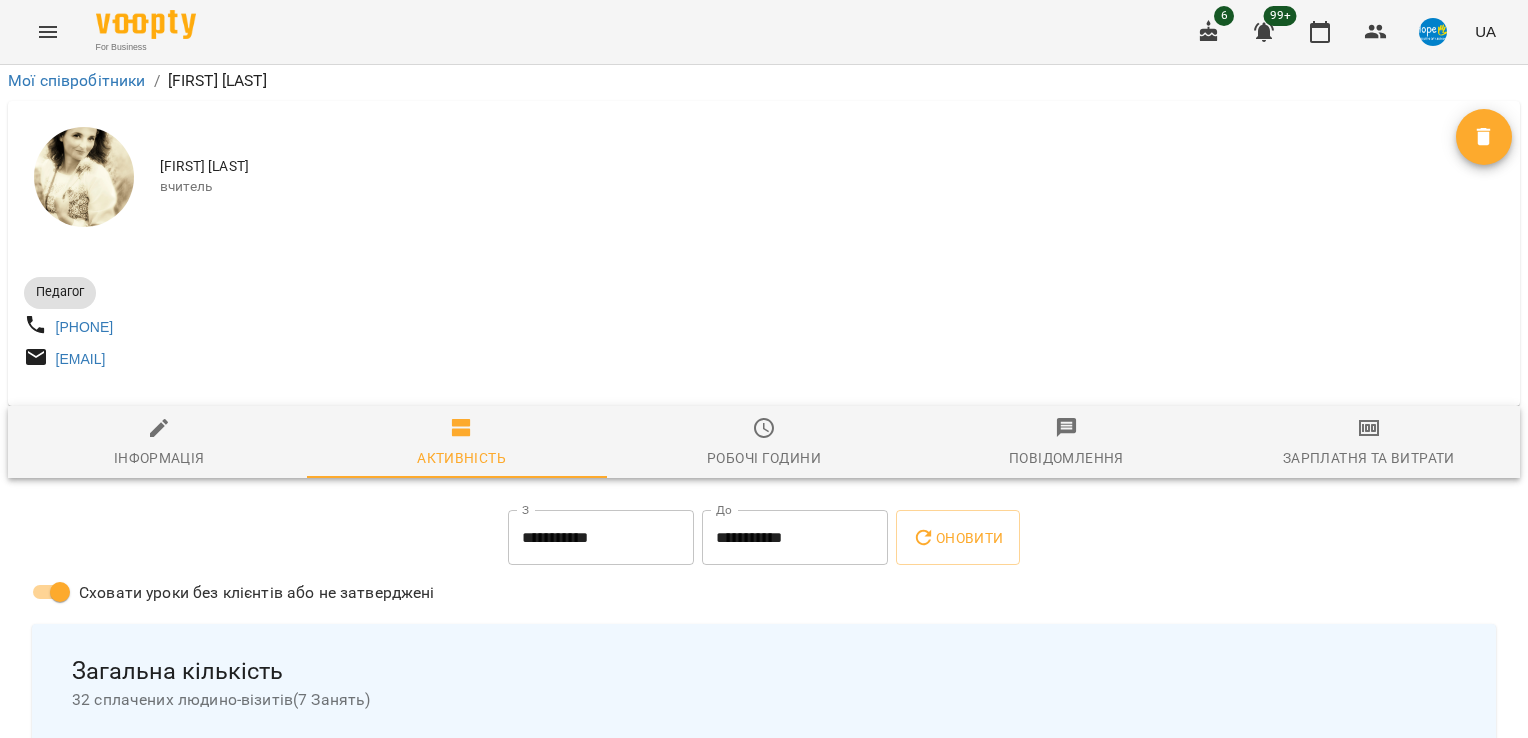 scroll, scrollTop: 0, scrollLeft: 0, axis: both 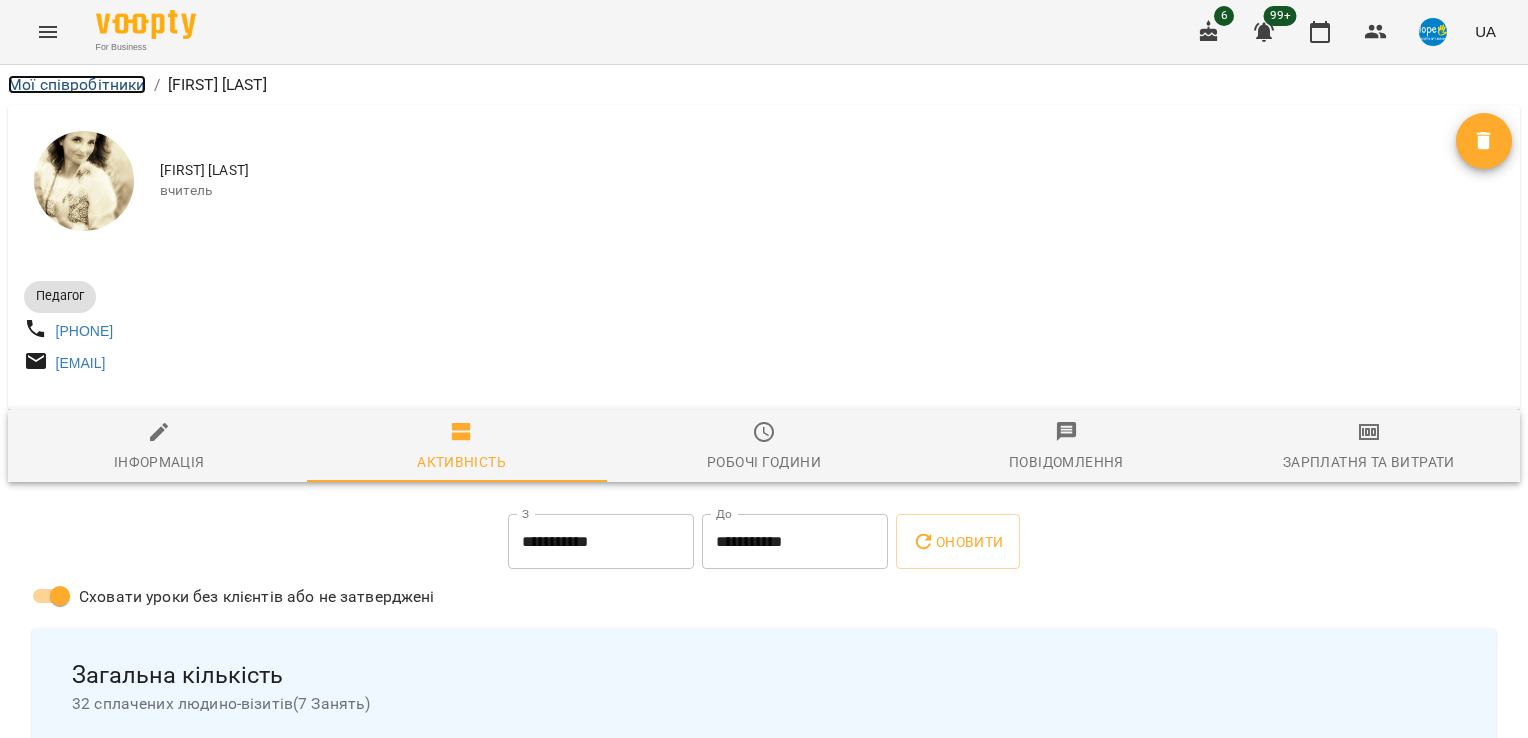click on "Мої співробітники" at bounding box center (77, 84) 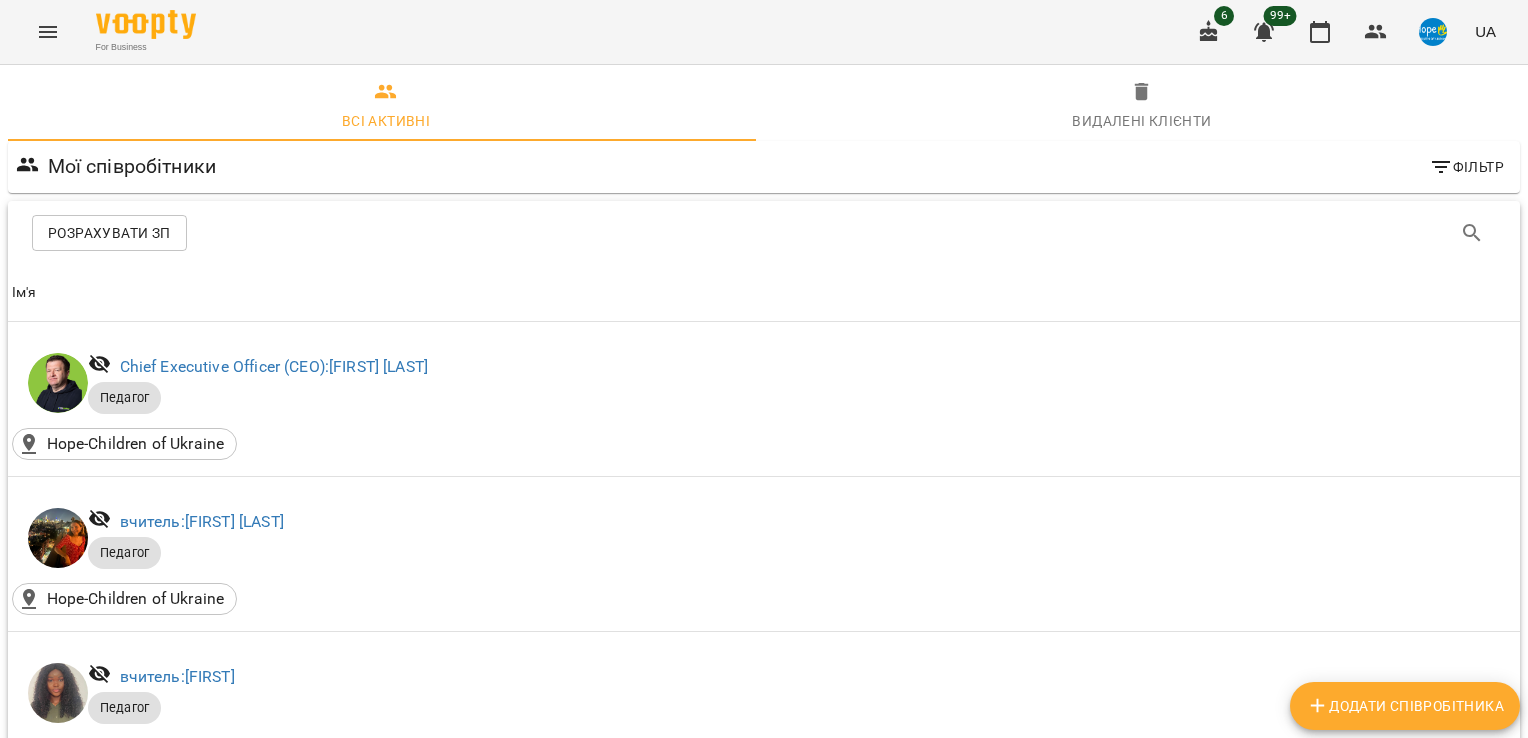 scroll, scrollTop: 2700, scrollLeft: 0, axis: vertical 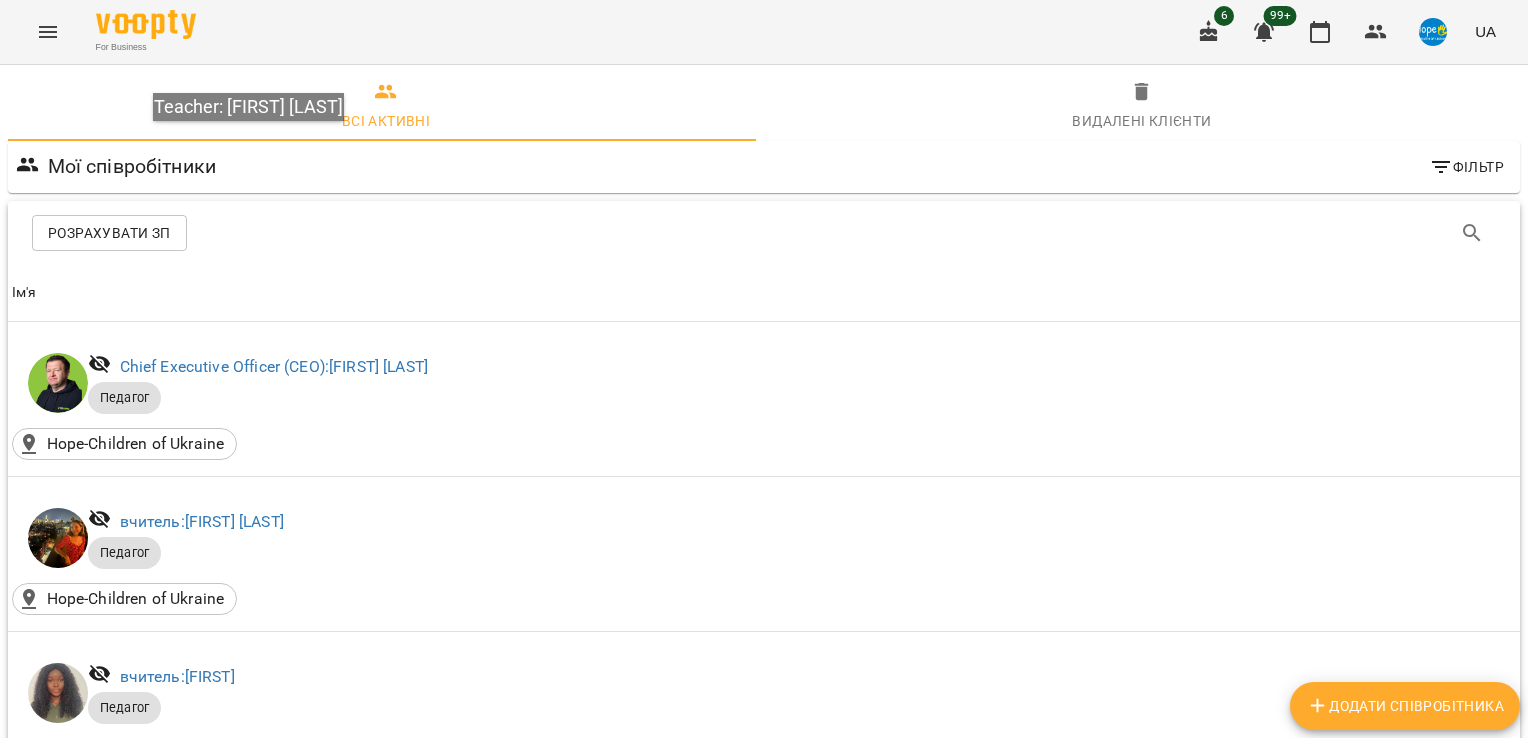 click on "Teacher: [FIRST] [LAST]" at bounding box center [202, 2835] 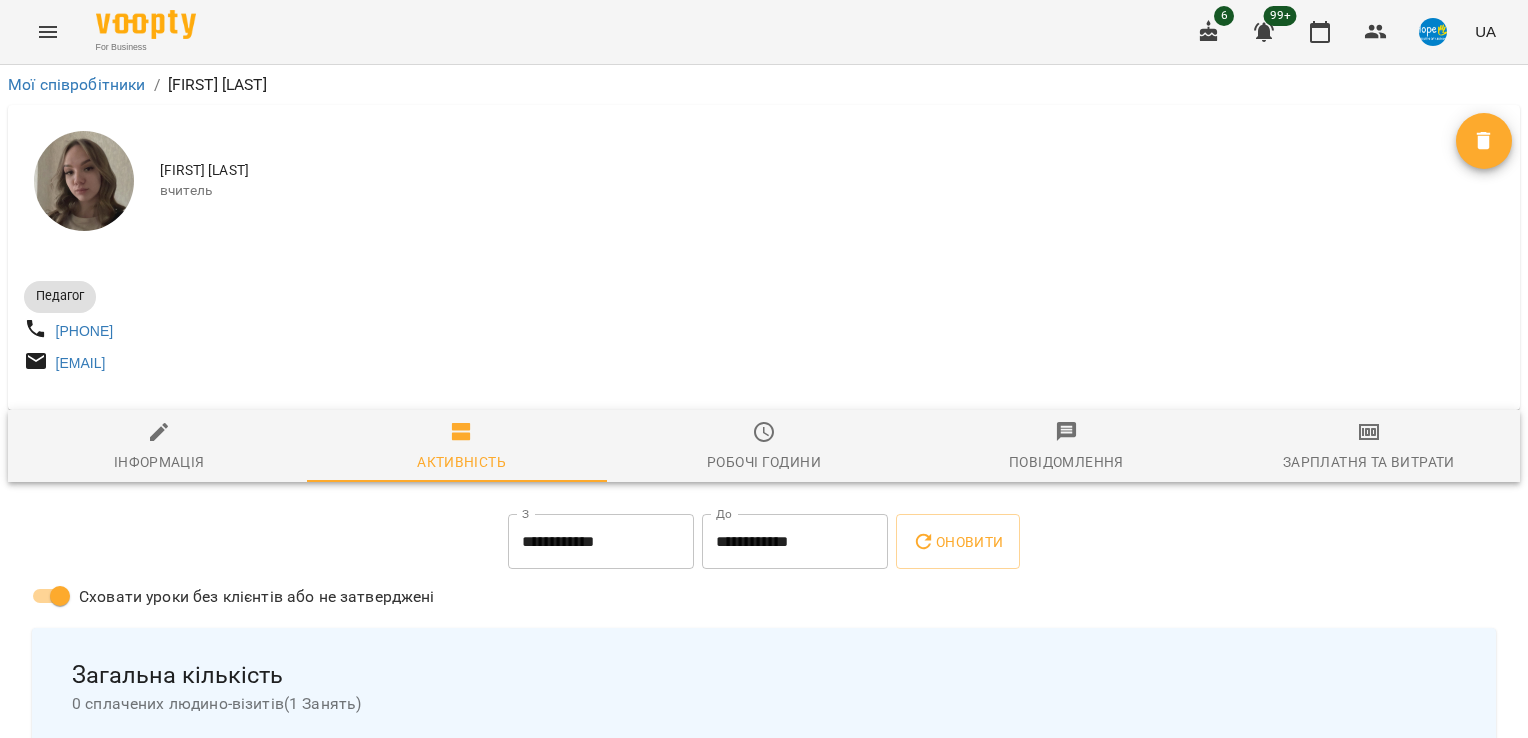 click on "**********" at bounding box center [601, 542] 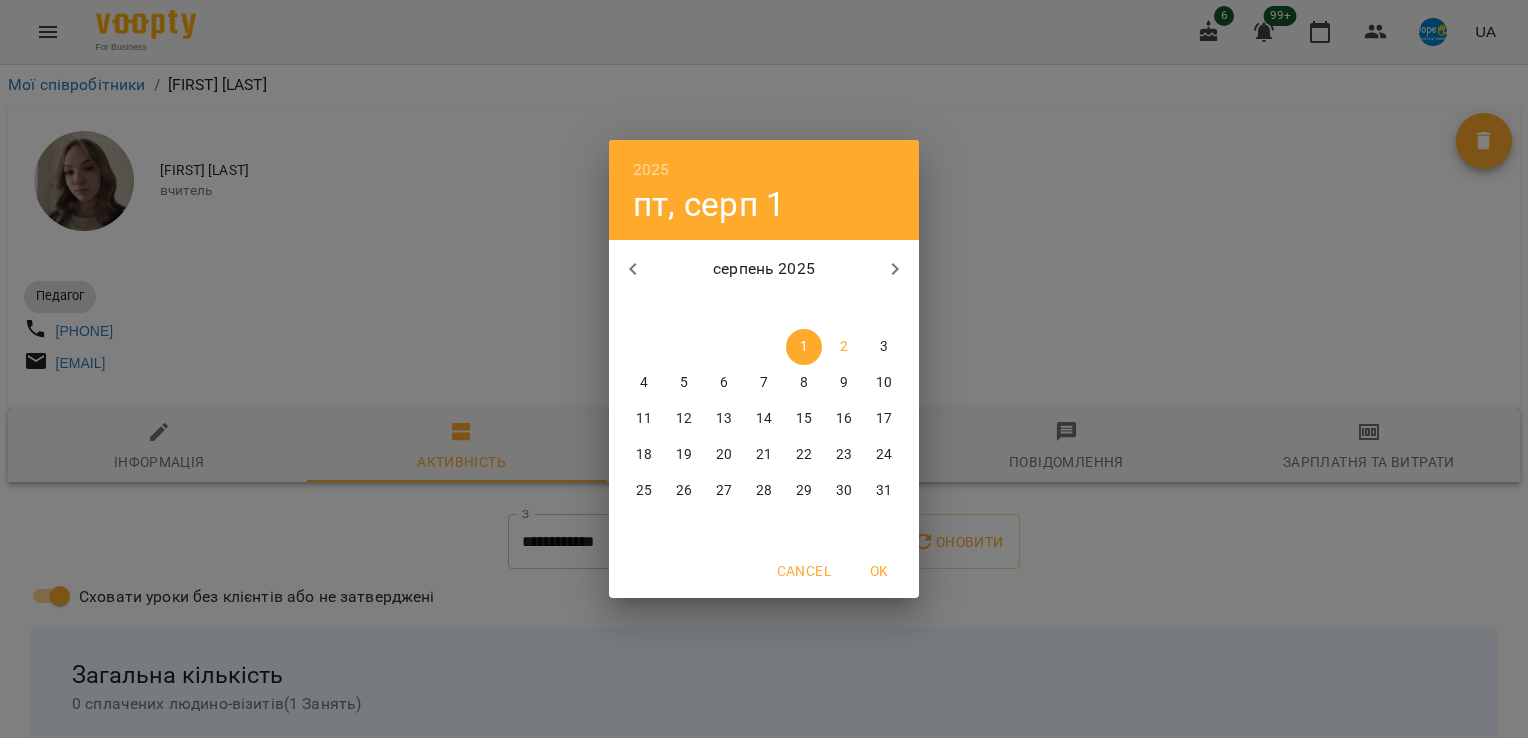 click at bounding box center (633, 269) 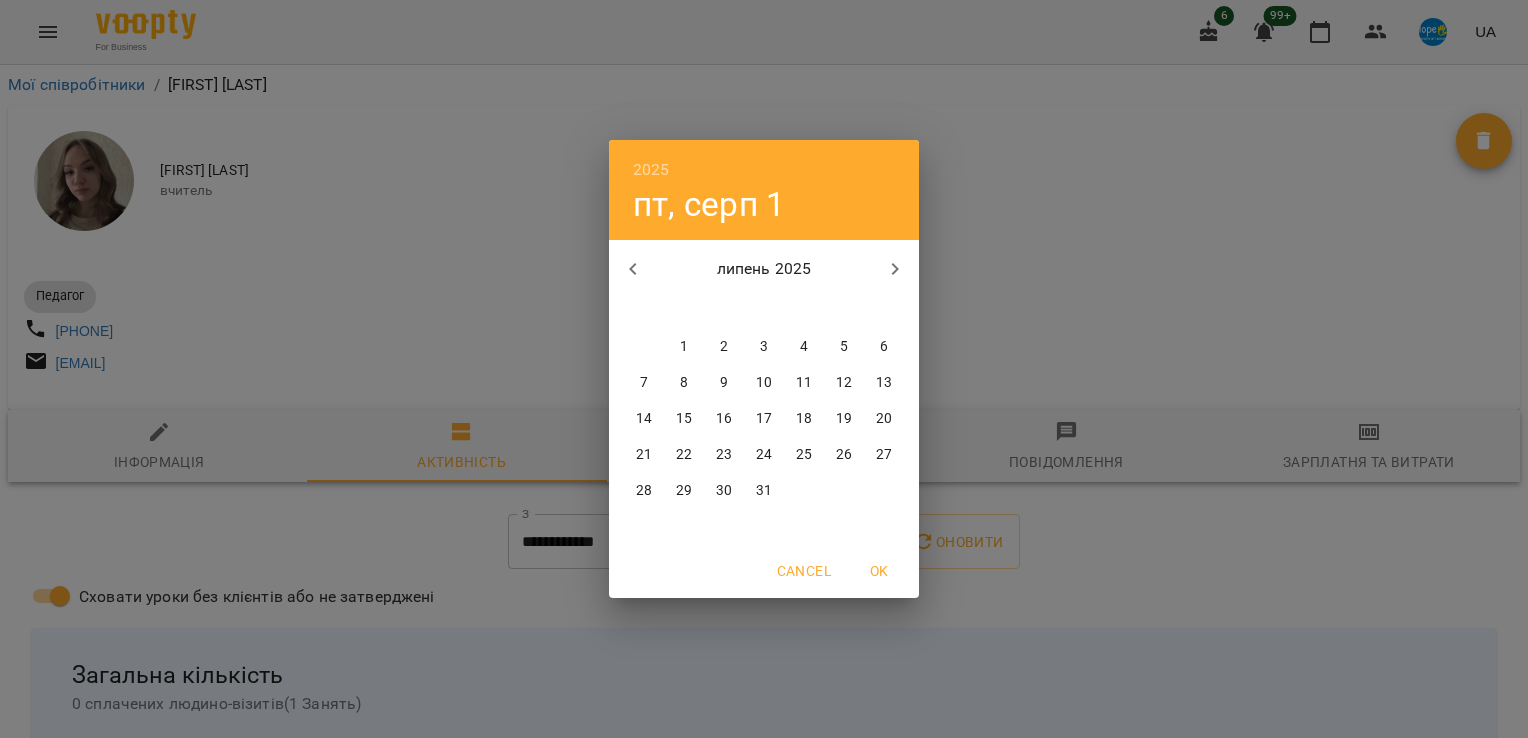 click on "1" at bounding box center (684, 347) 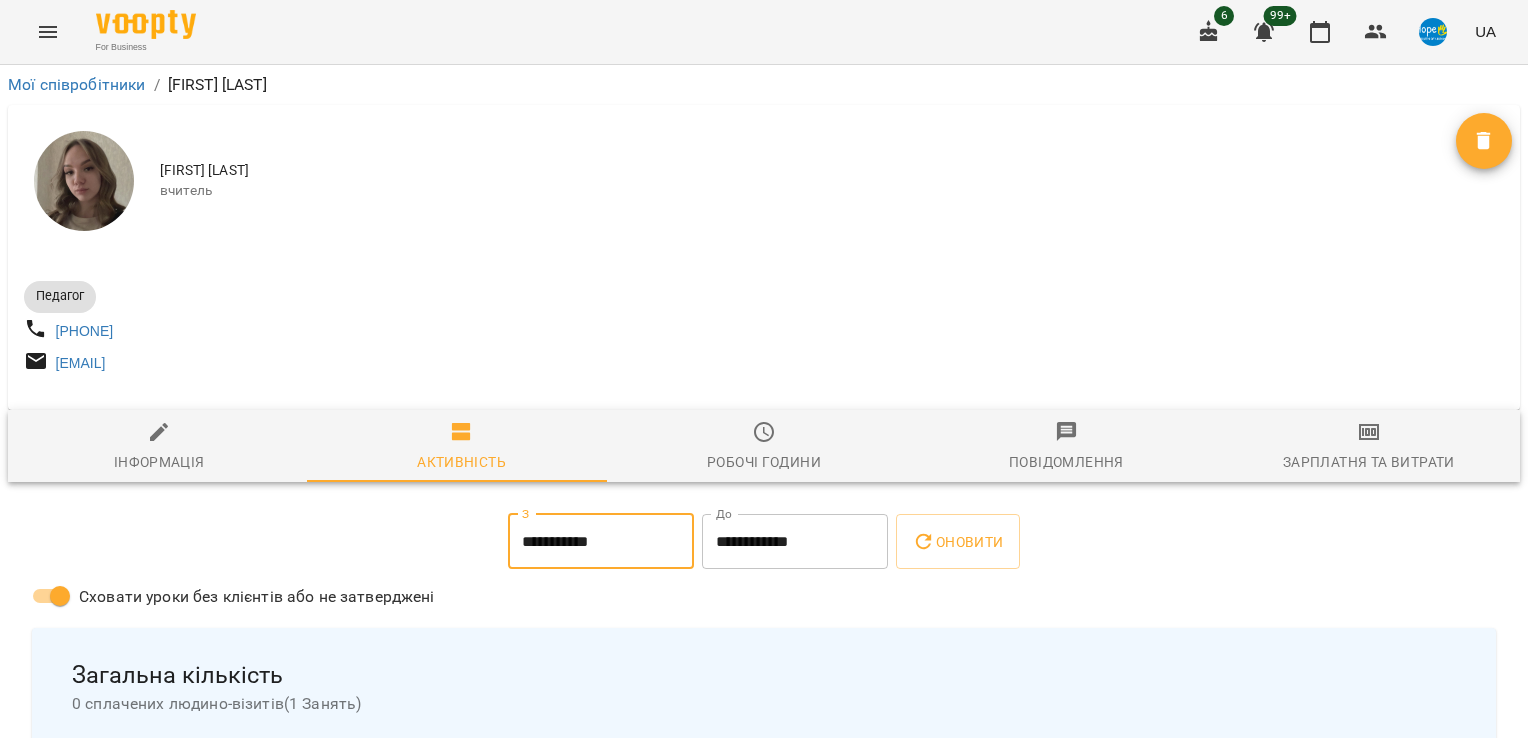 click on "**********" at bounding box center (795, 542) 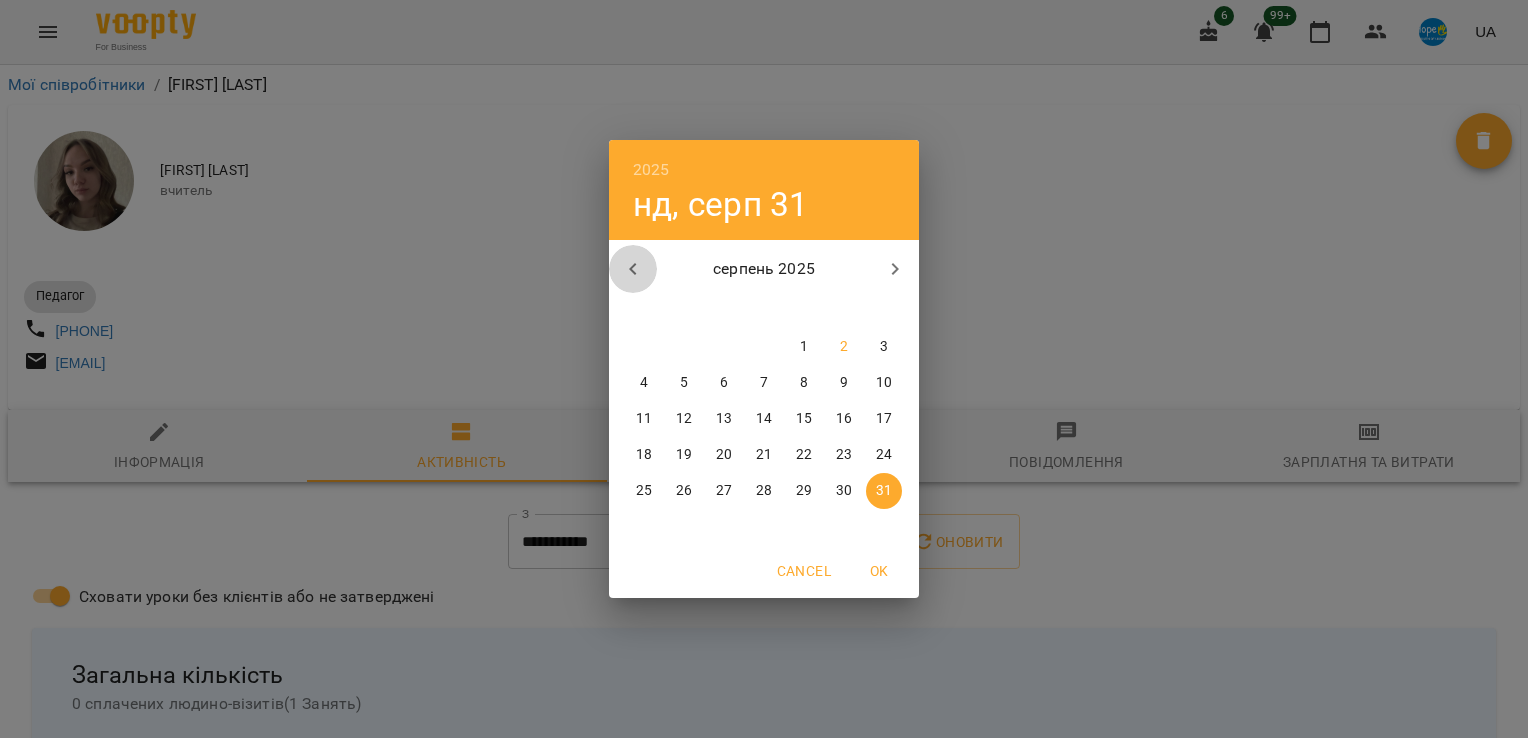 click 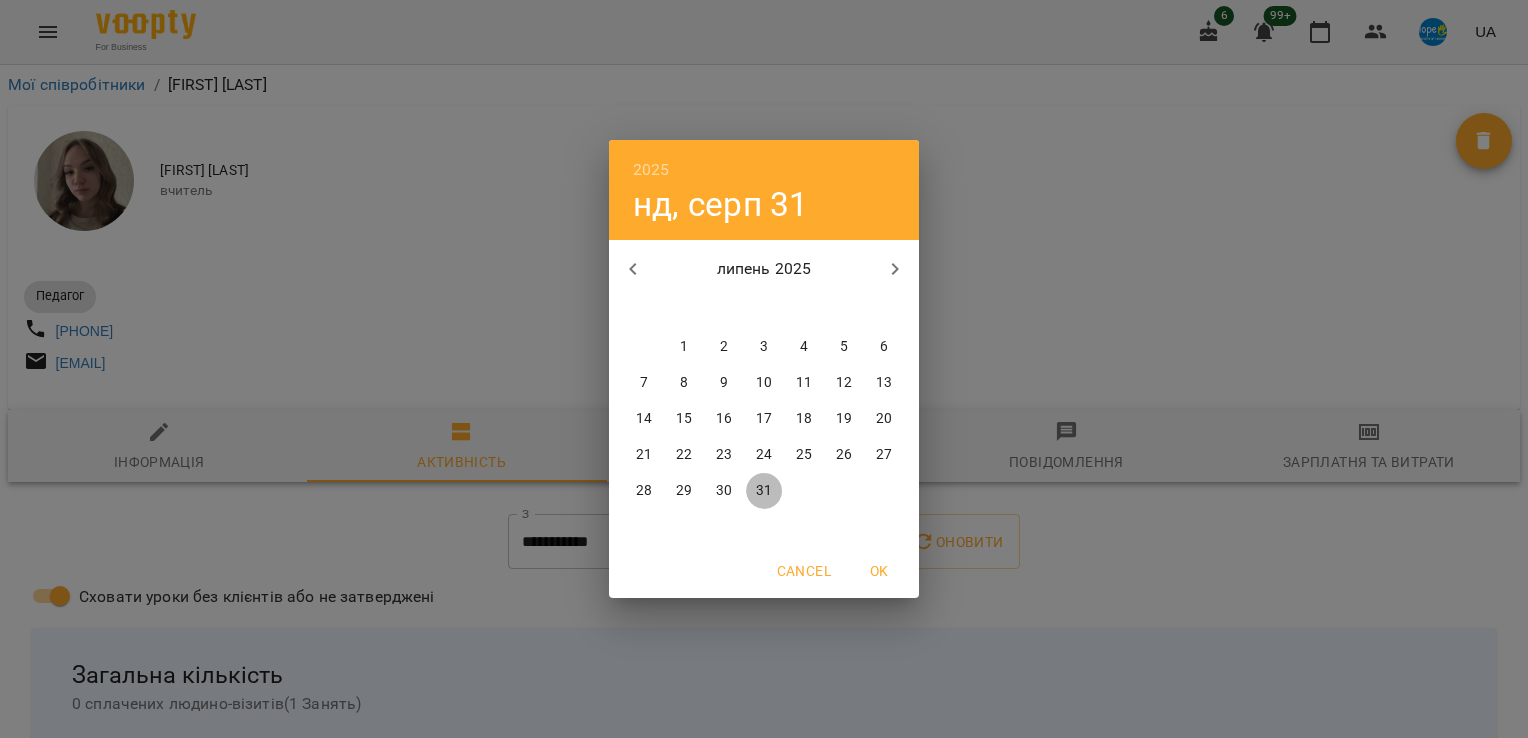 click on "31" at bounding box center (764, 491) 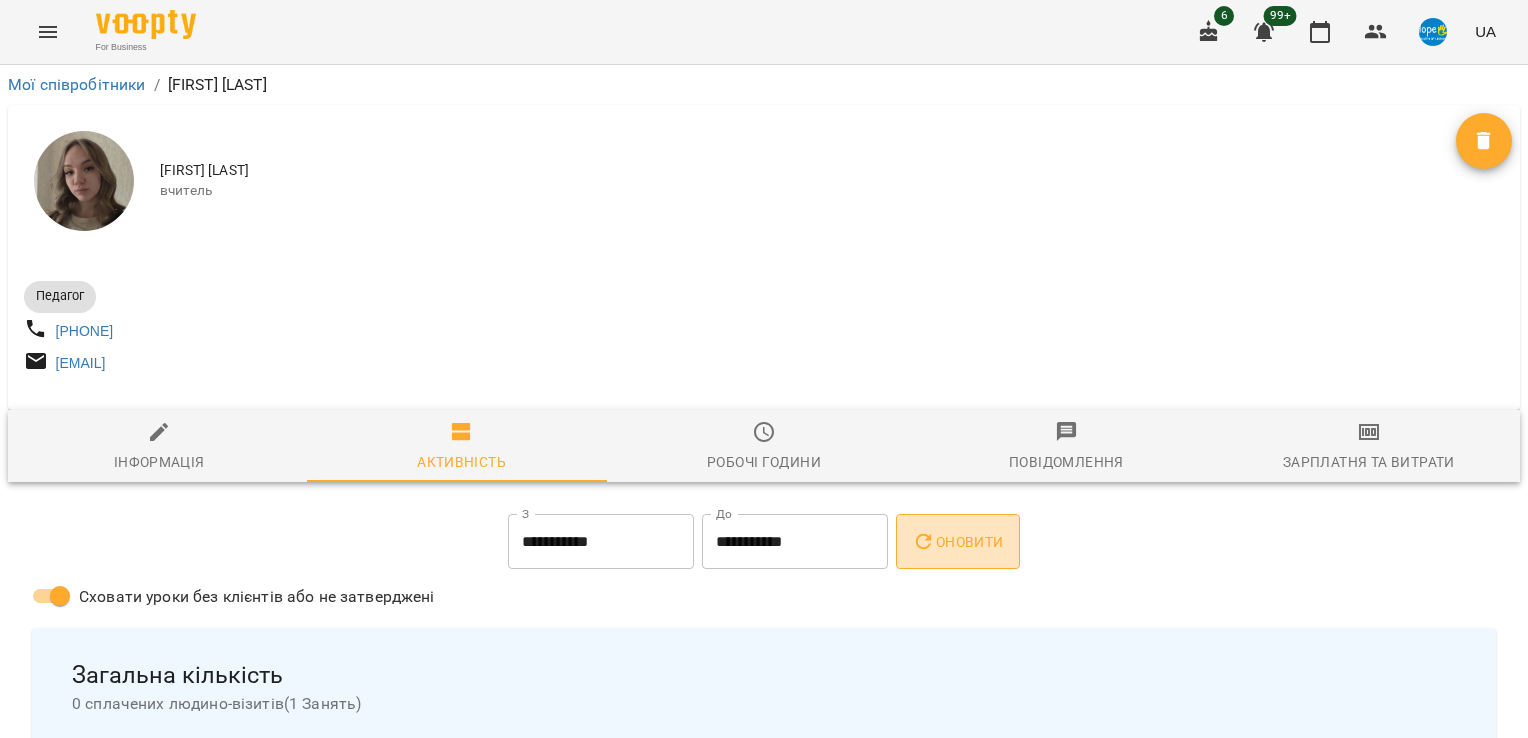 click 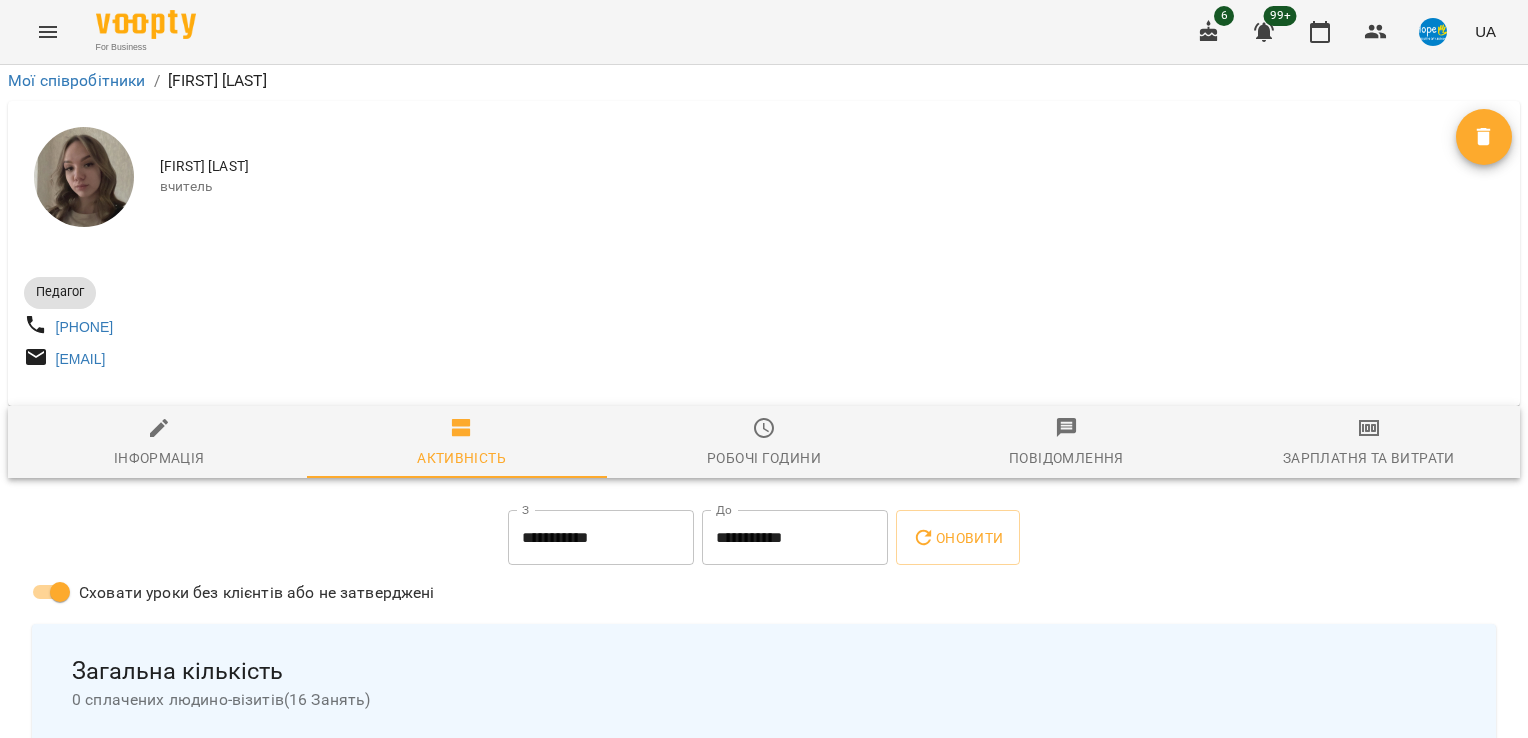 scroll, scrollTop: 1000, scrollLeft: 0, axis: vertical 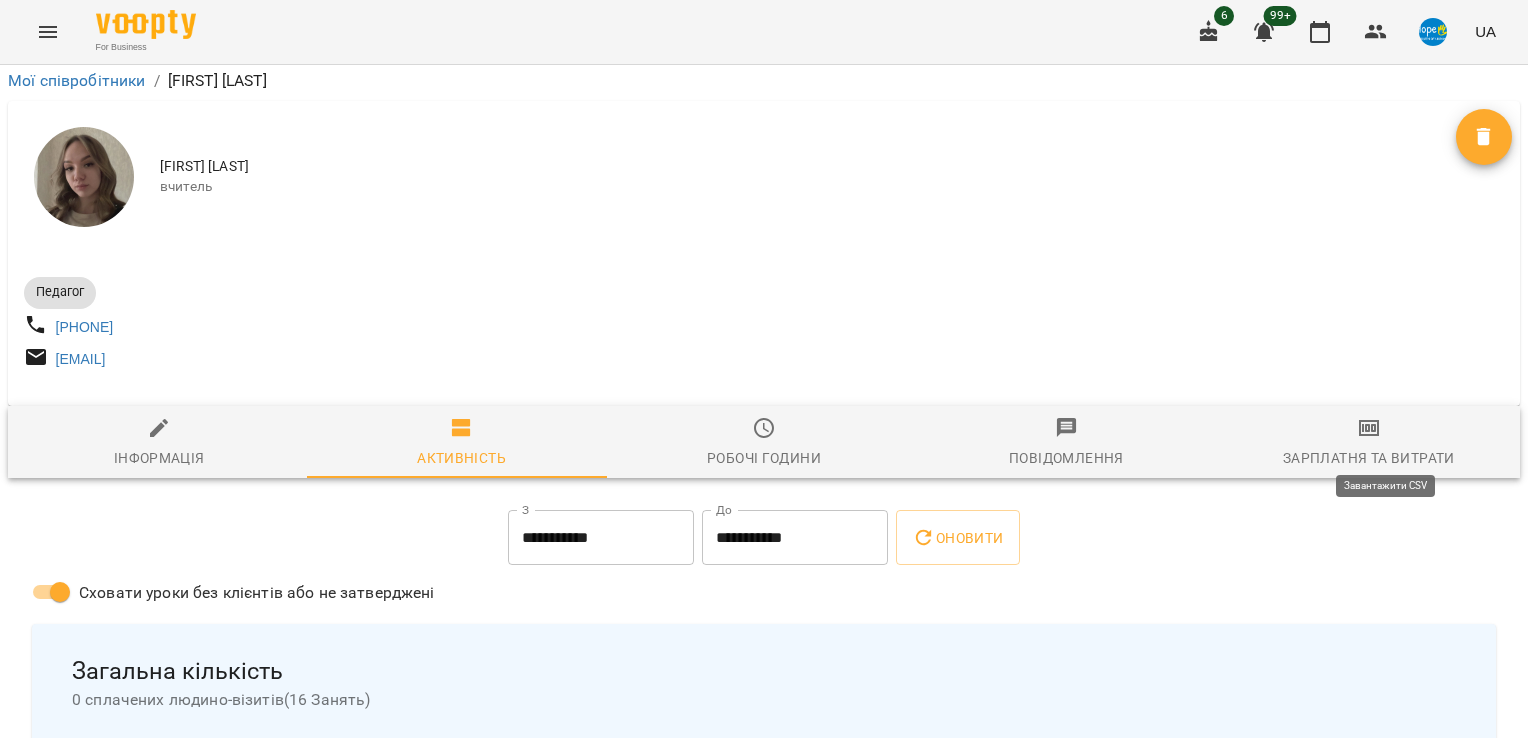 click 